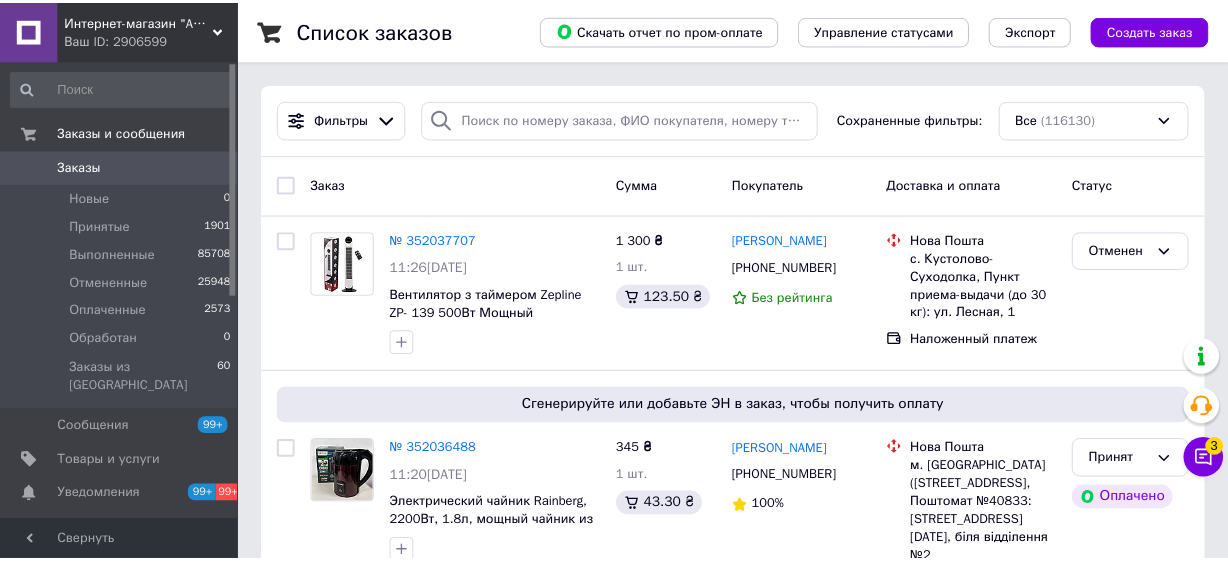 scroll, scrollTop: 0, scrollLeft: 0, axis: both 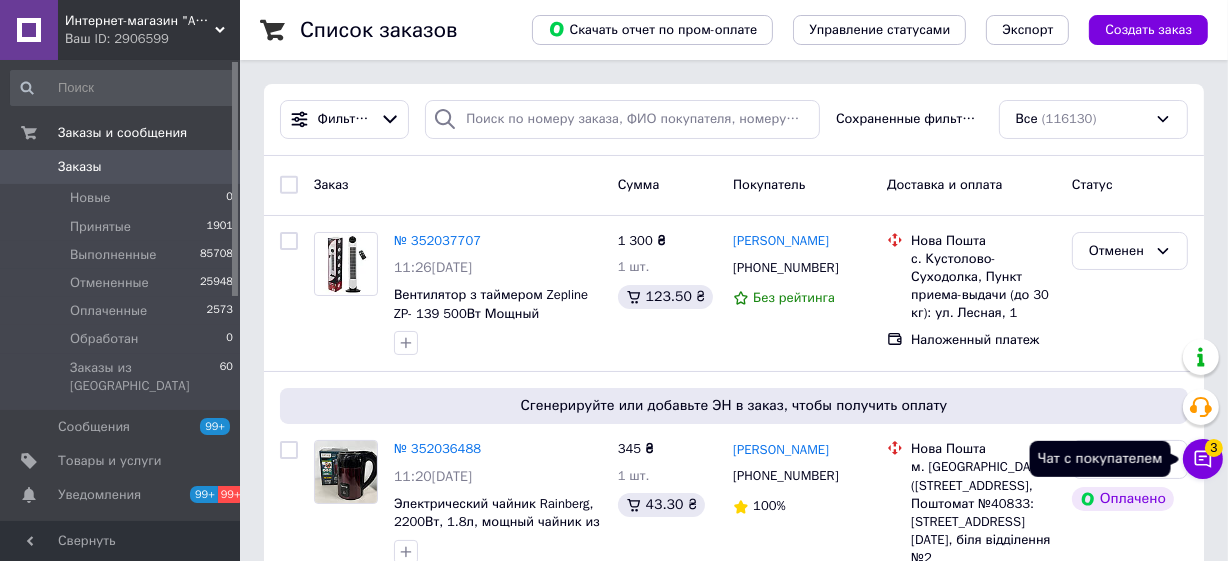 click 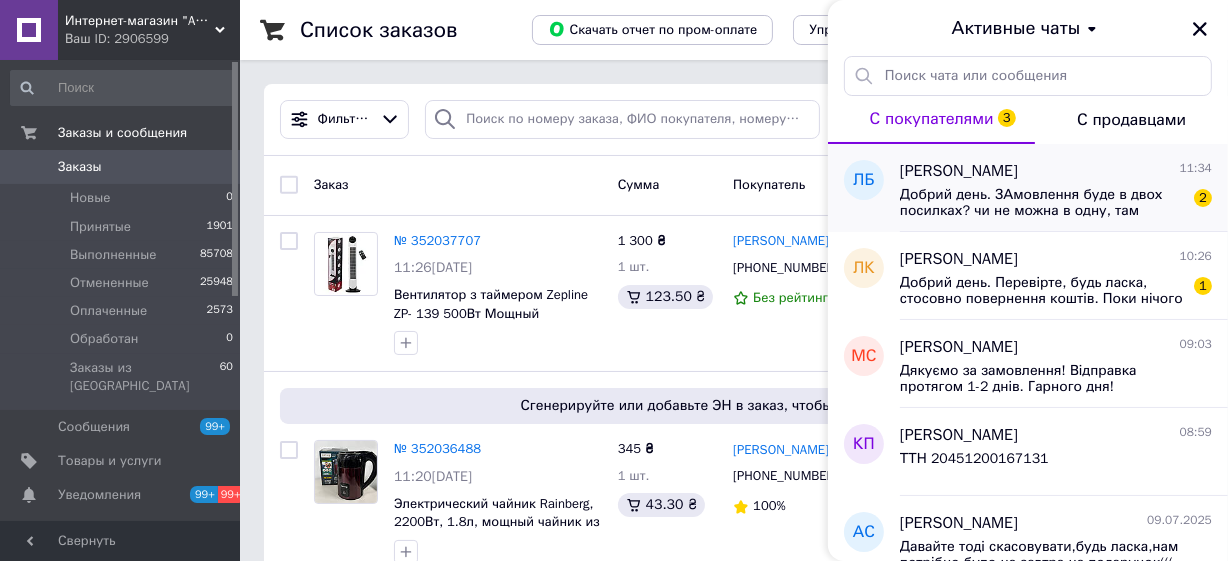 click on "[PERSON_NAME] 11:34 Добрий день. ЗАмовлення буде в двох посилках? чи не можна в одну, там пересилка дорогувато вийде 2" at bounding box center (1064, 188) 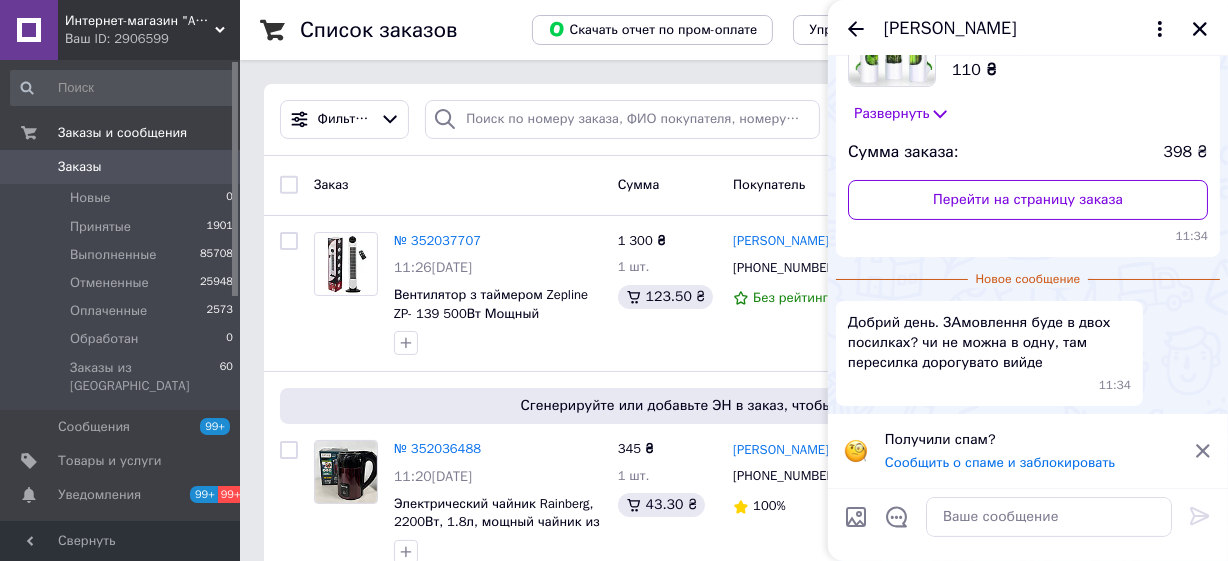 scroll, scrollTop: 0, scrollLeft: 0, axis: both 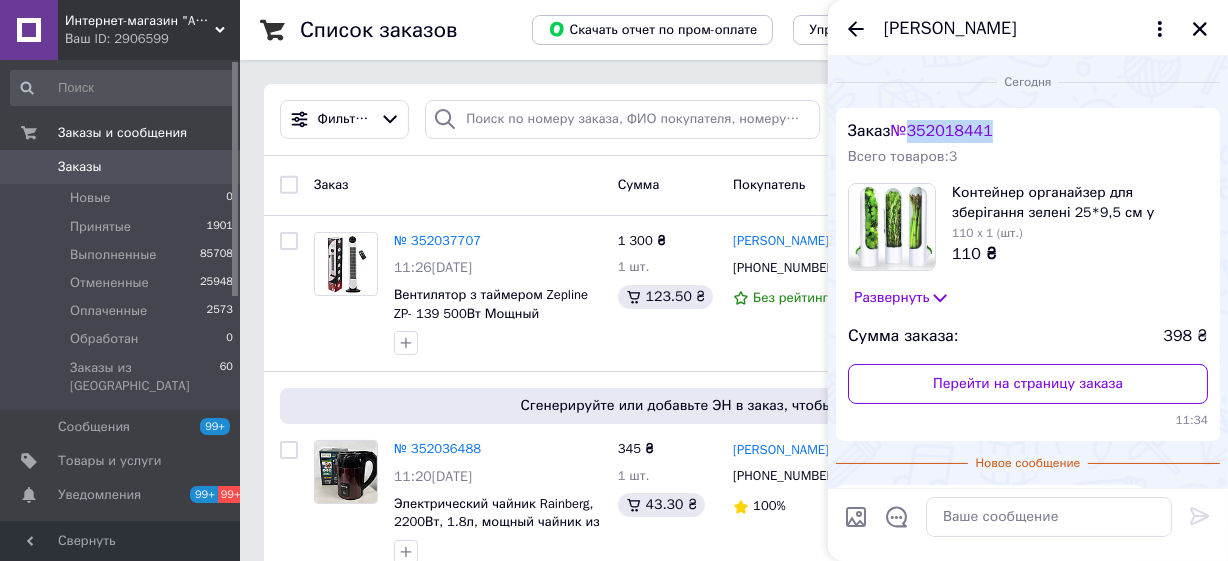 drag, startPoint x: 905, startPoint y: 128, endPoint x: 1069, endPoint y: 134, distance: 164.10973 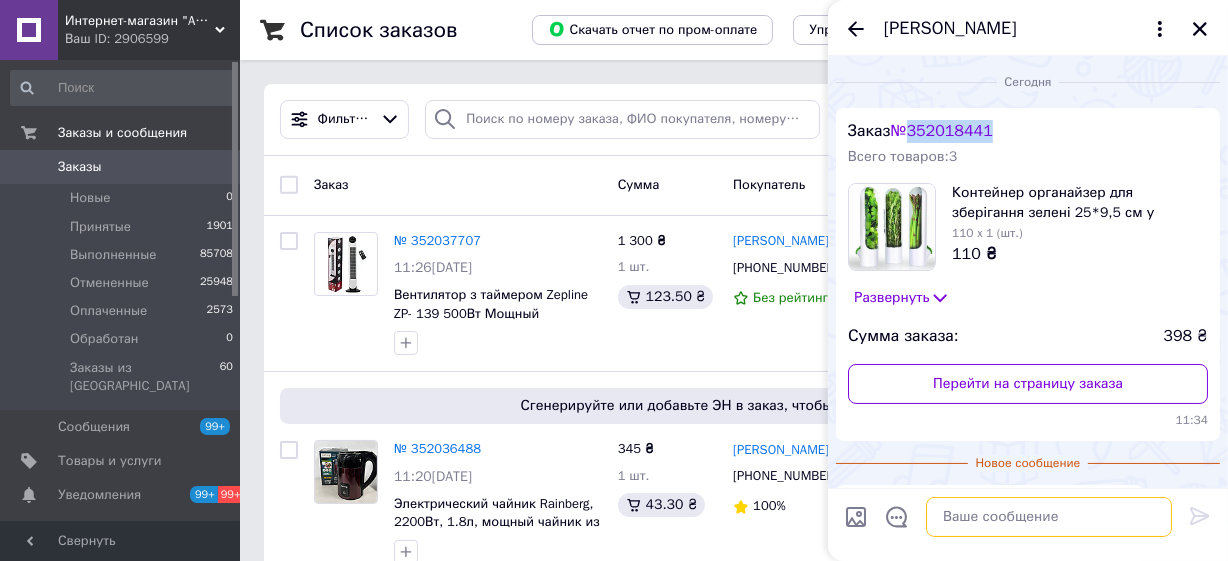 click at bounding box center (1049, 517) 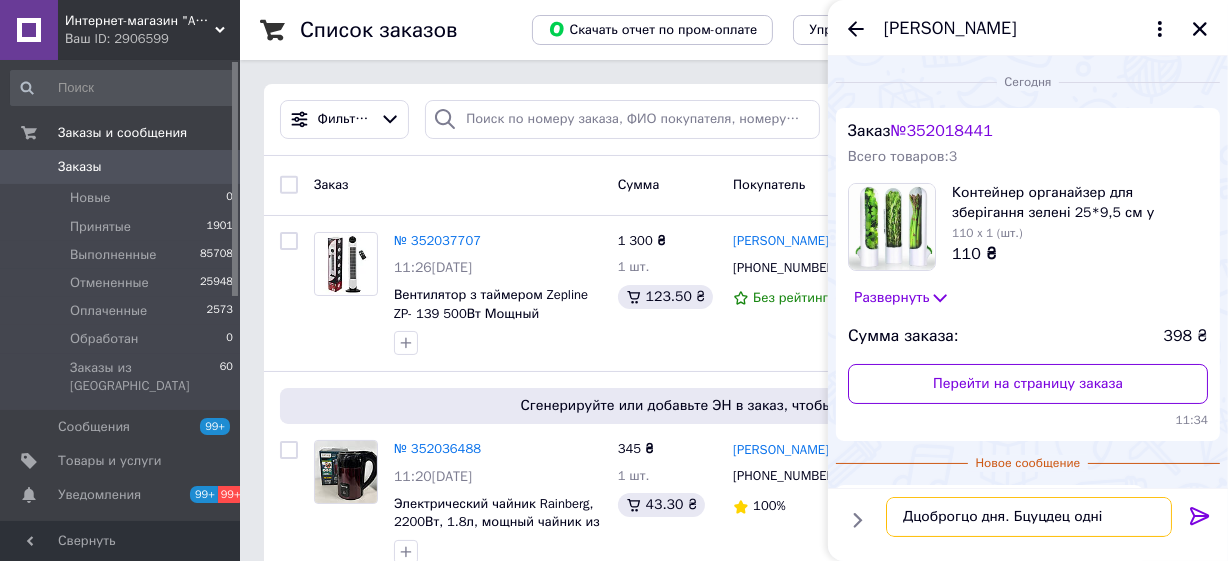scroll, scrollTop: 0, scrollLeft: 0, axis: both 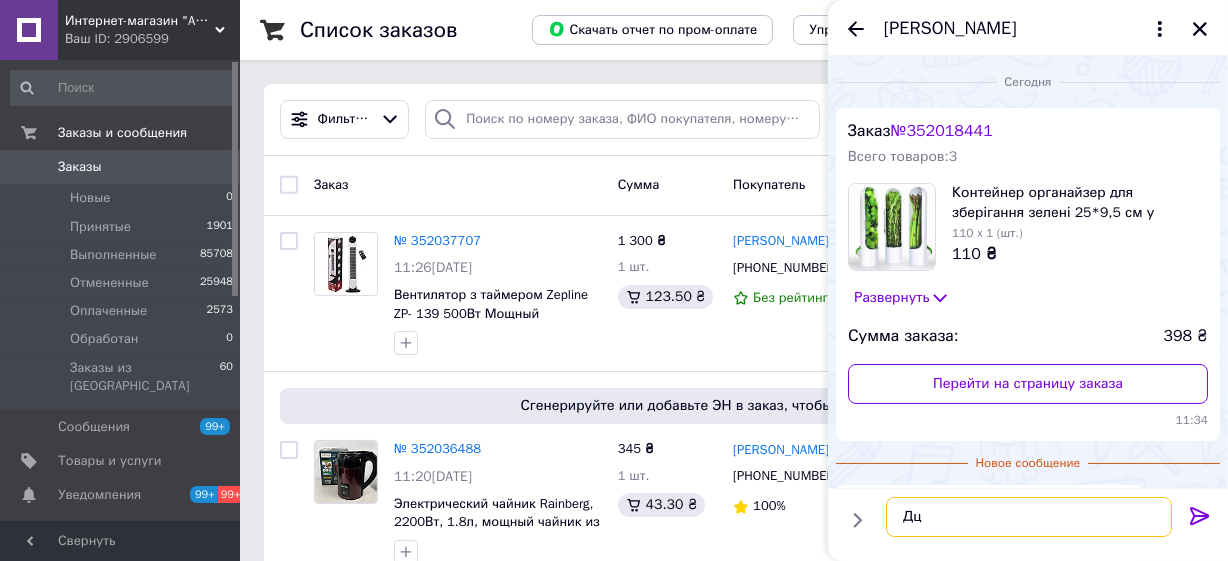 type on "Д" 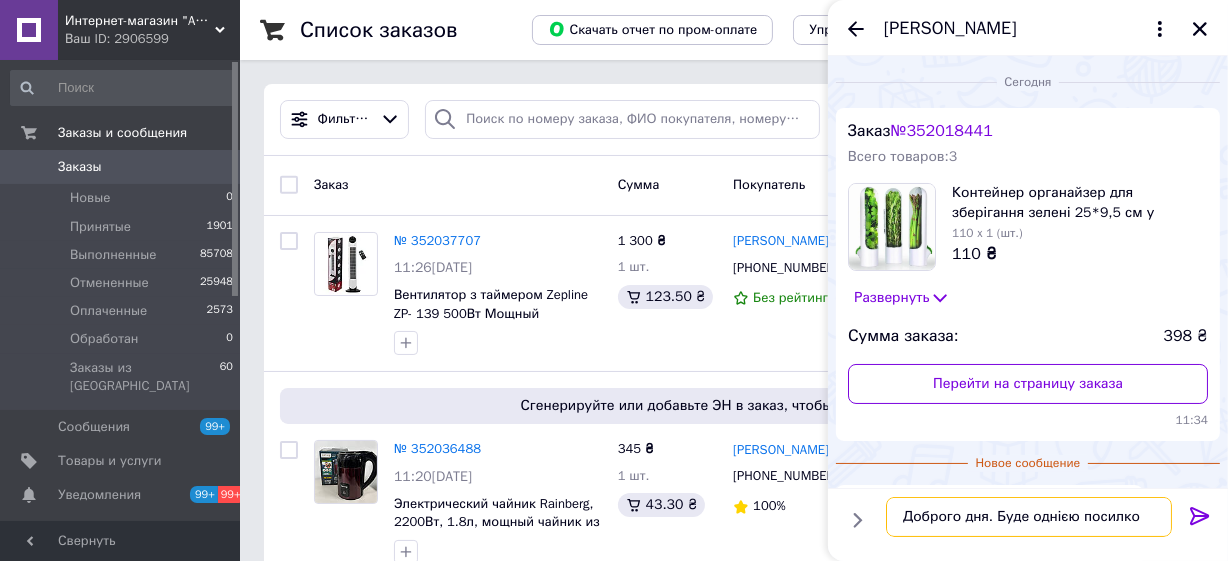 type on "Доброго дня. Буде однією посилкою" 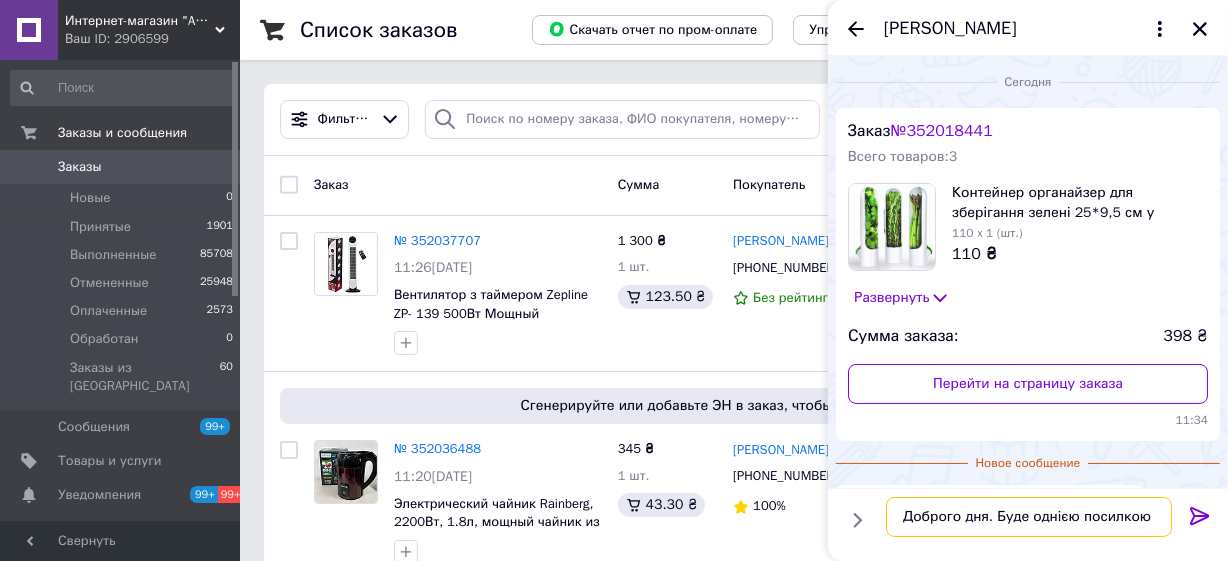 type 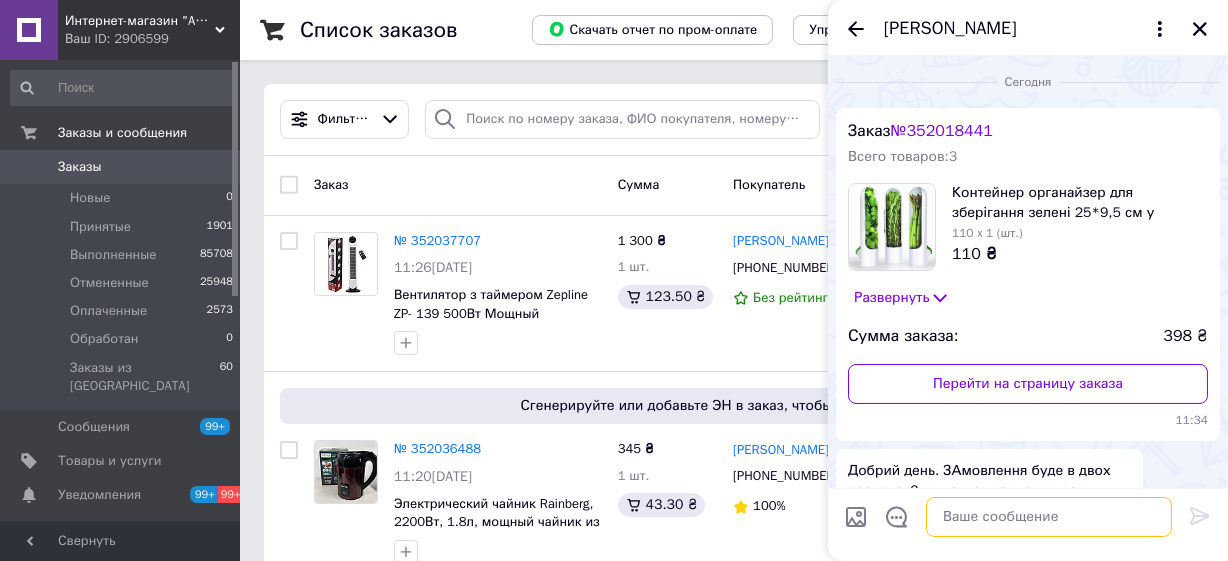 scroll, scrollTop: 147, scrollLeft: 0, axis: vertical 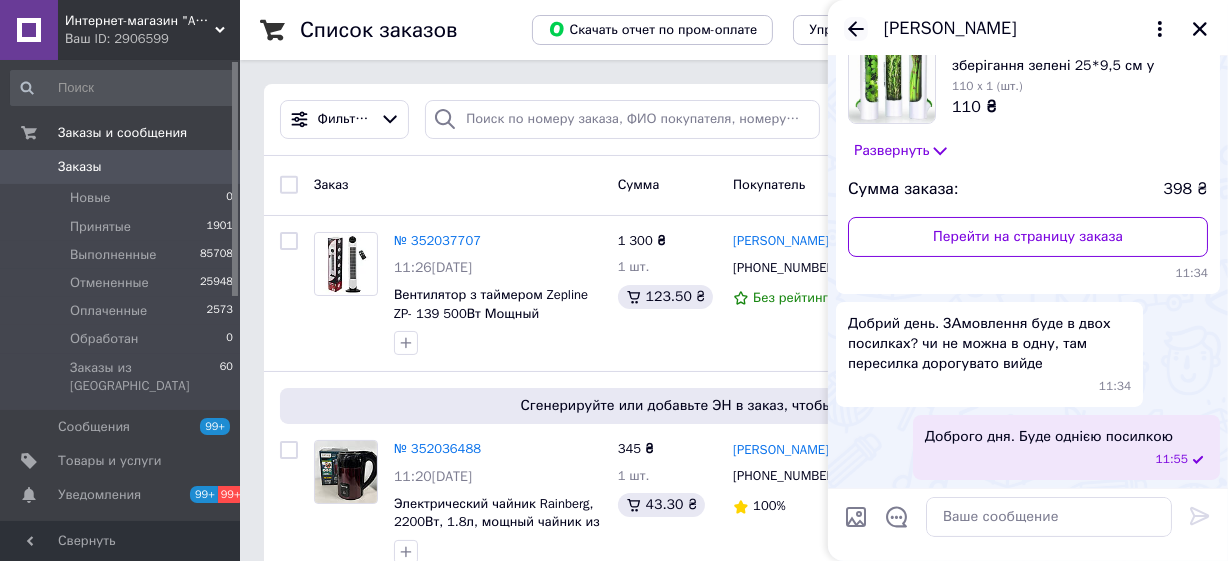 click 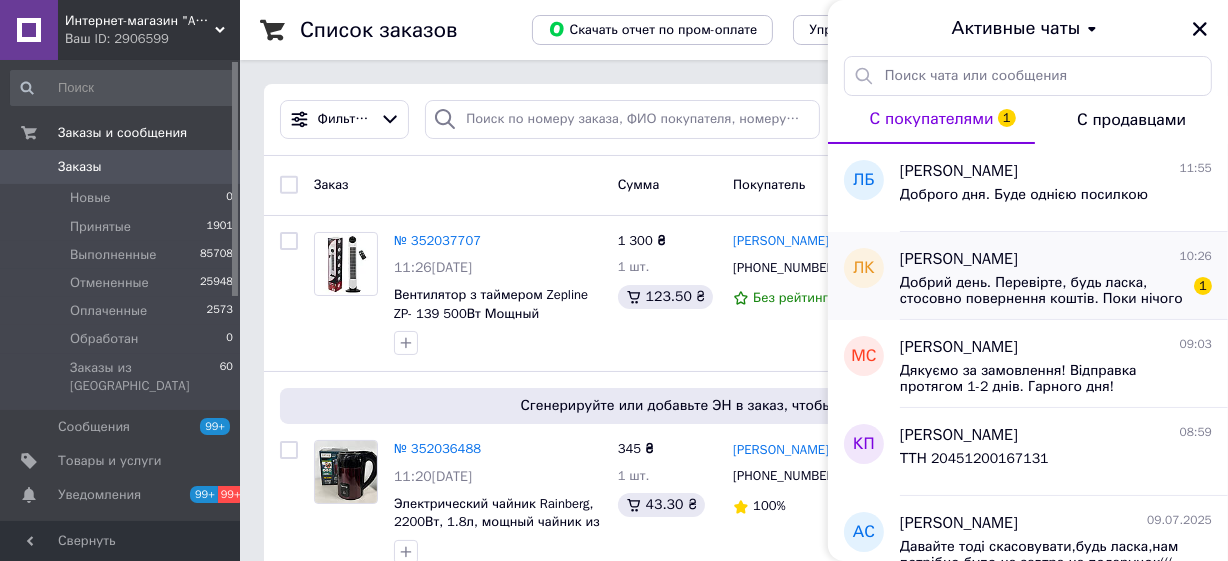click on "Добрий день.  Перевірте,  будь ласка,  стосовно повернення коштів. Поки нічого немає... Написано 1-3 дні. Сьогодні вже 4й" at bounding box center (1042, 291) 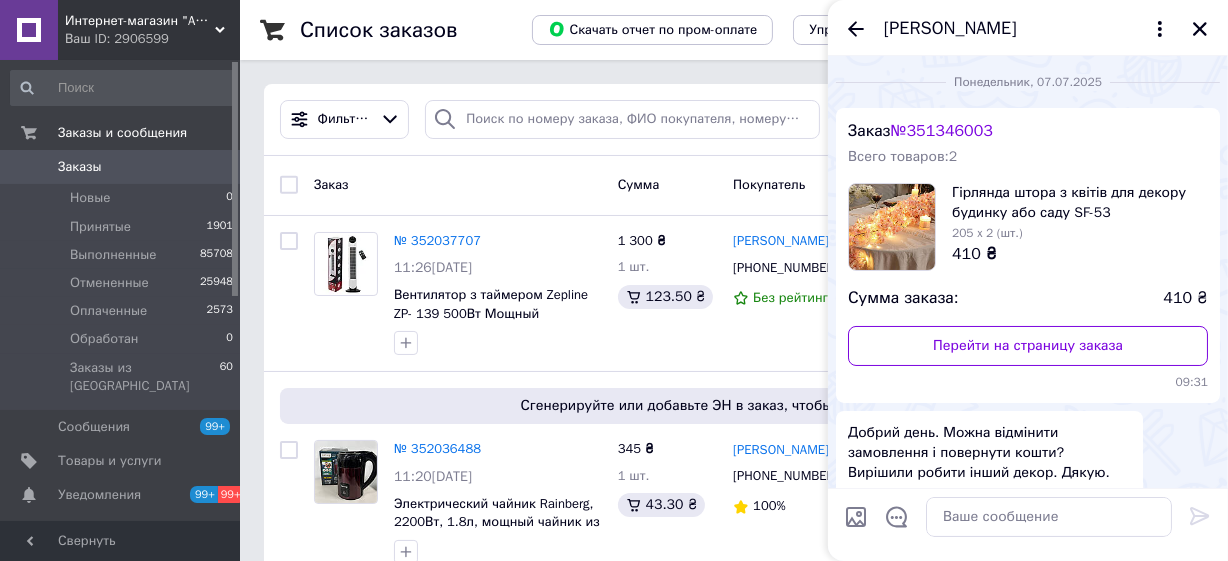 scroll, scrollTop: 0, scrollLeft: 0, axis: both 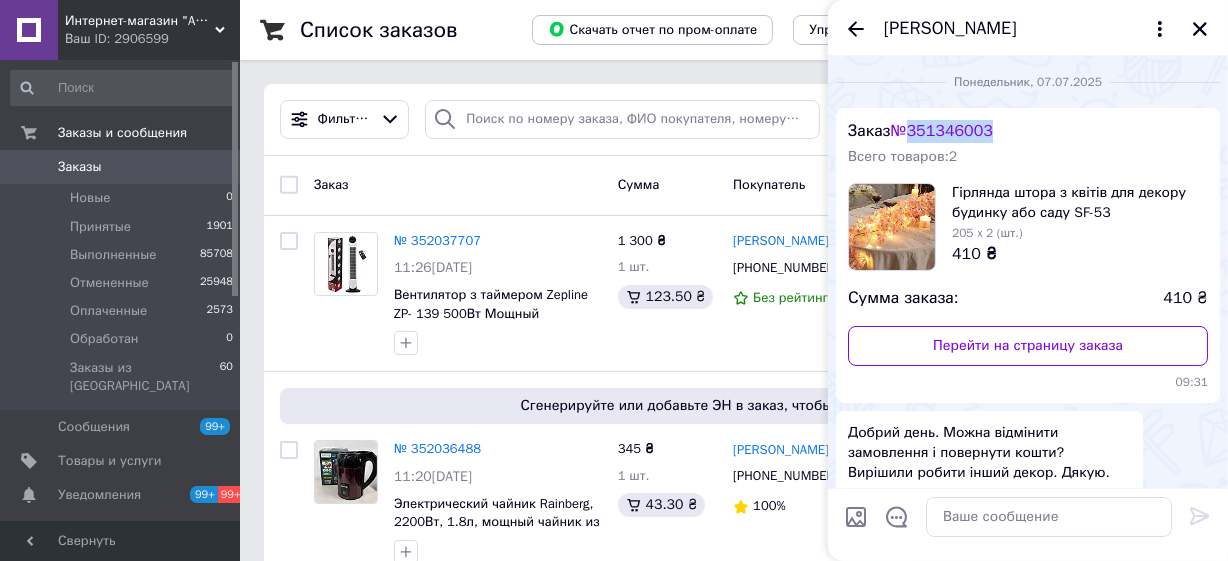 drag, startPoint x: 911, startPoint y: 121, endPoint x: 1004, endPoint y: 126, distance: 93.13431 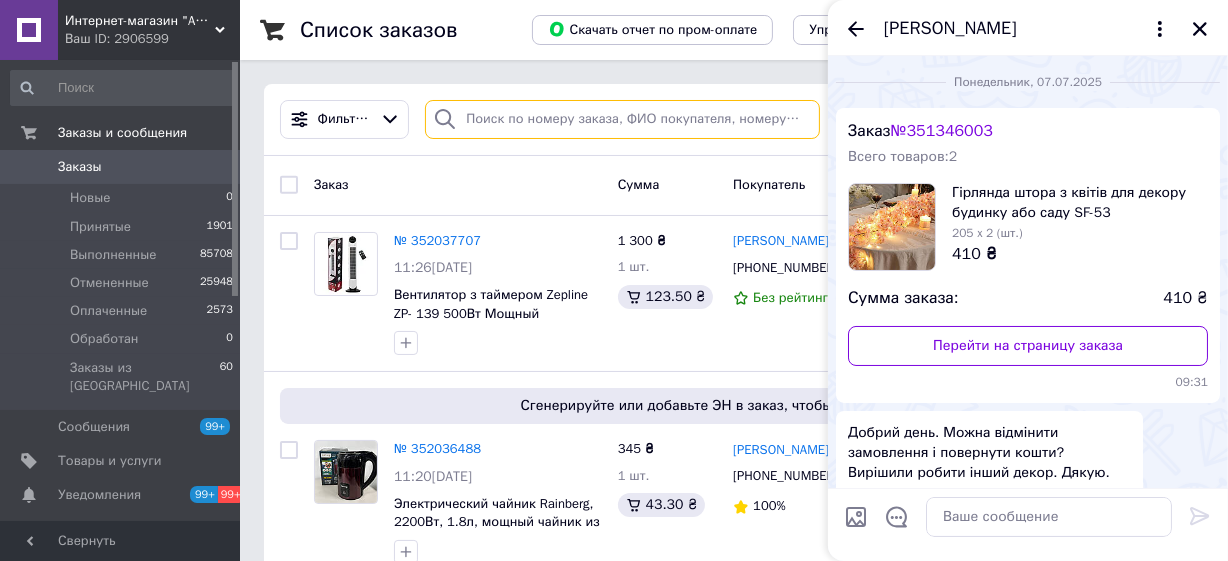 paste on "351346003" 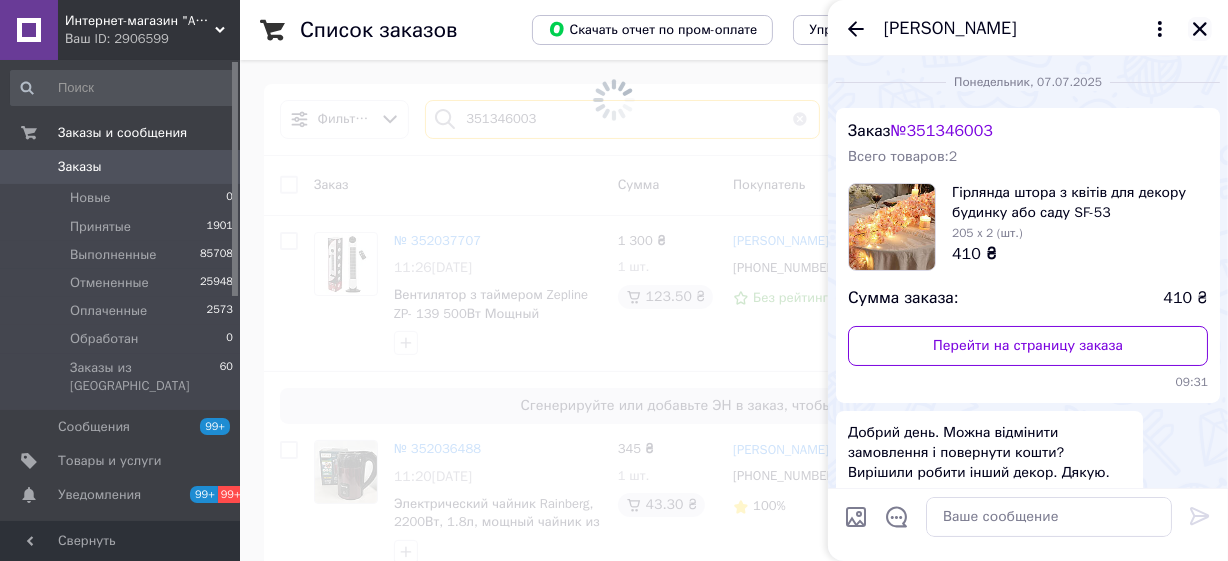 type on "351346003" 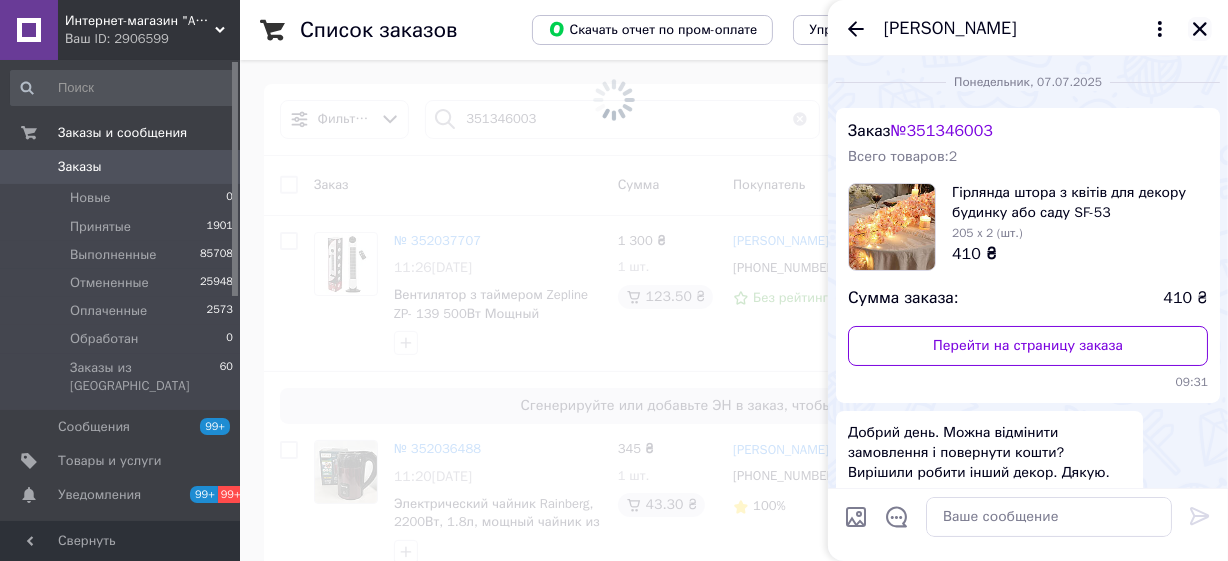 click 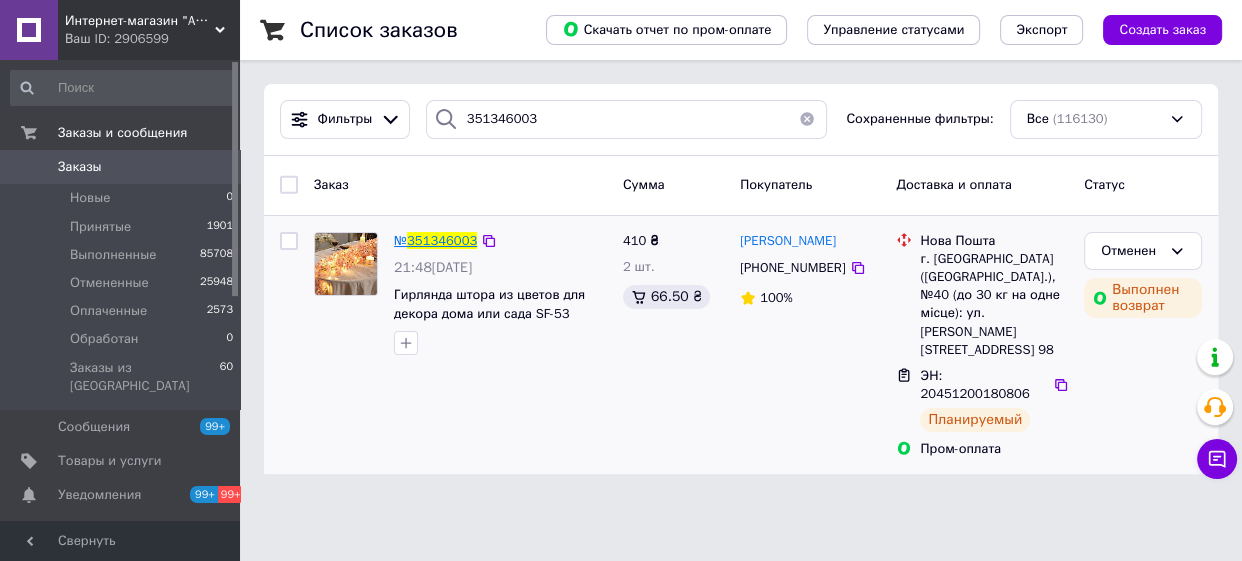 click on "351346003" at bounding box center (442, 240) 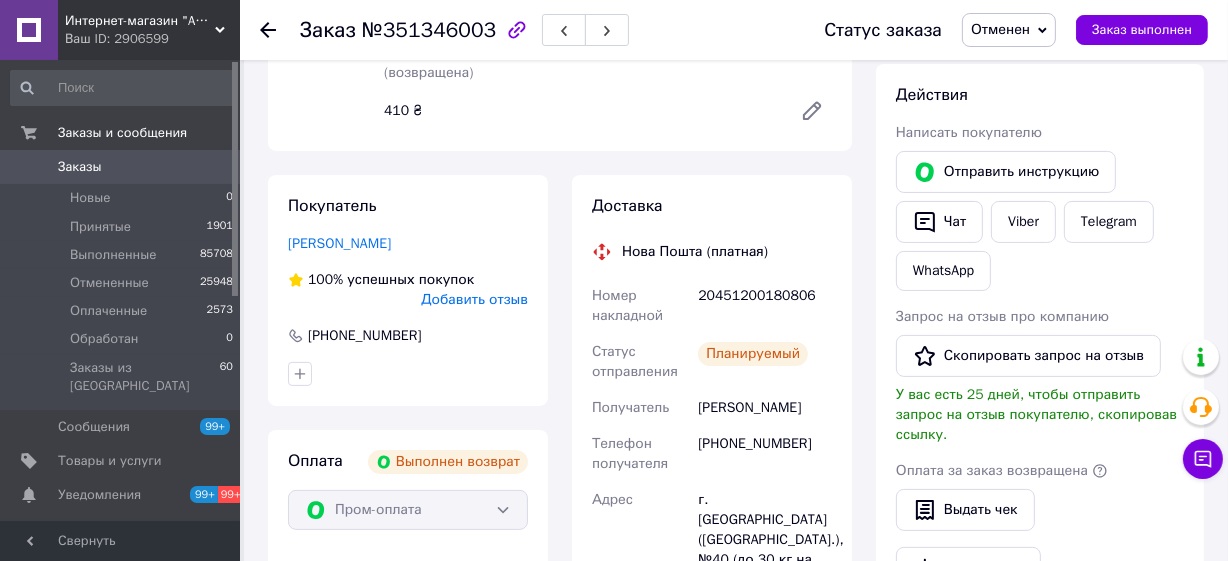 scroll, scrollTop: 724, scrollLeft: 0, axis: vertical 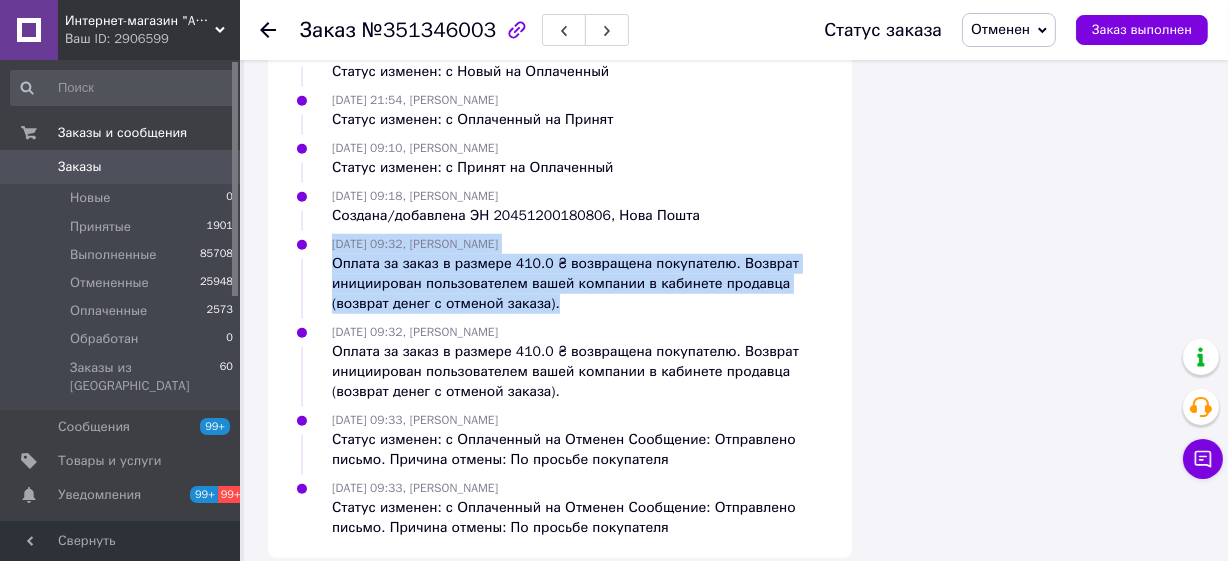 drag, startPoint x: 330, startPoint y: 219, endPoint x: 560, endPoint y: 285, distance: 239.28226 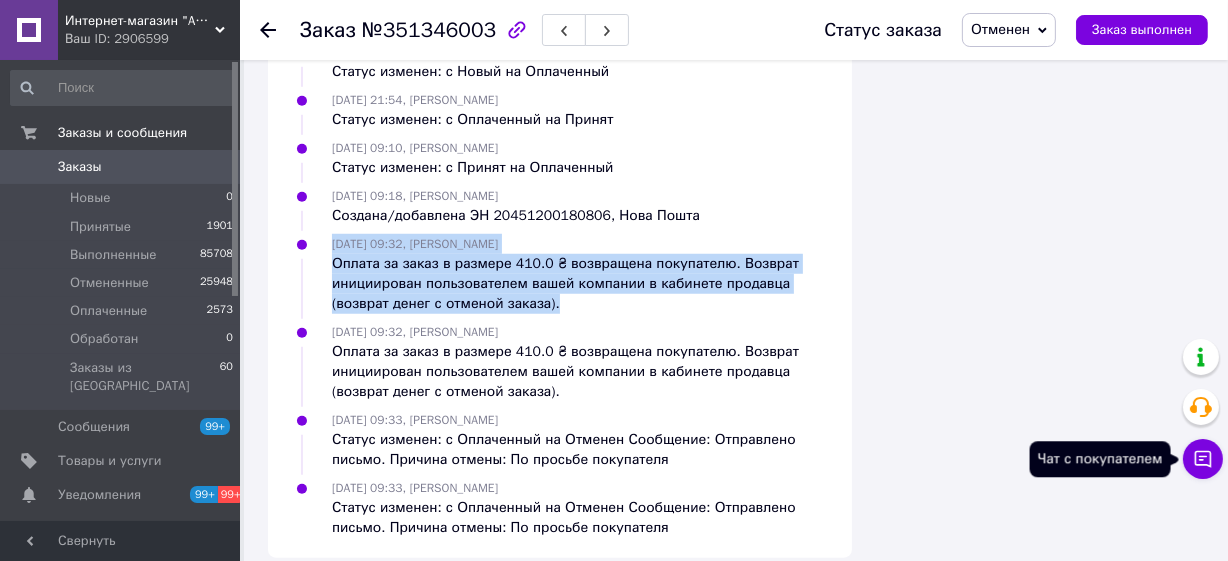 click 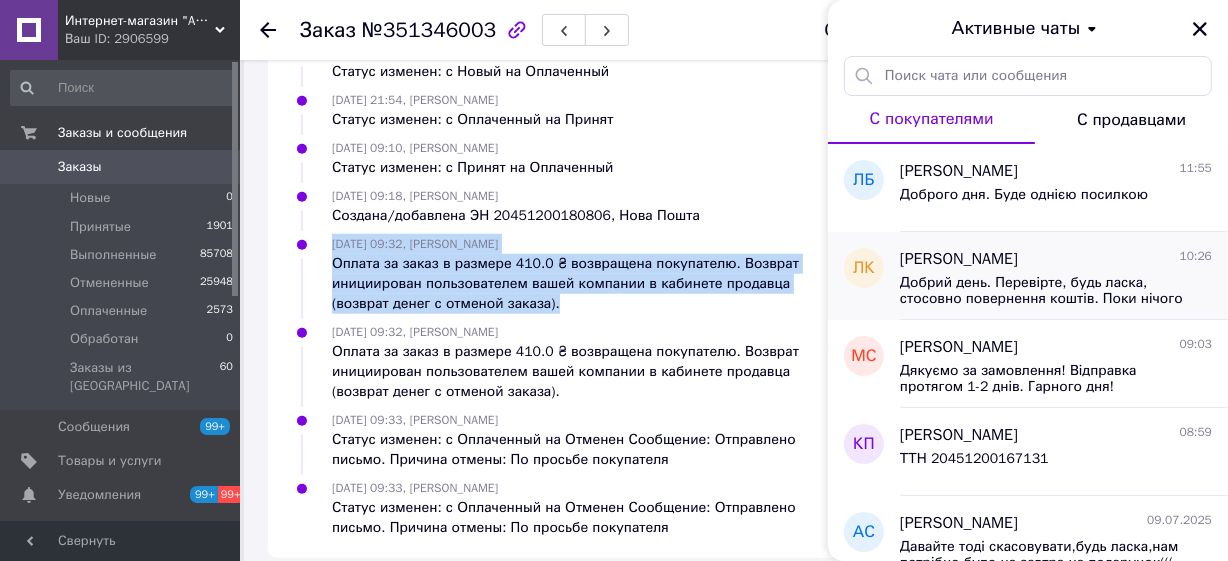 click on "Добрий день.  Перевірте,  будь ласка,  стосовно повернення коштів. Поки нічого немає... Написано 1-3 дні. Сьогодні вже 4й" at bounding box center (1042, 291) 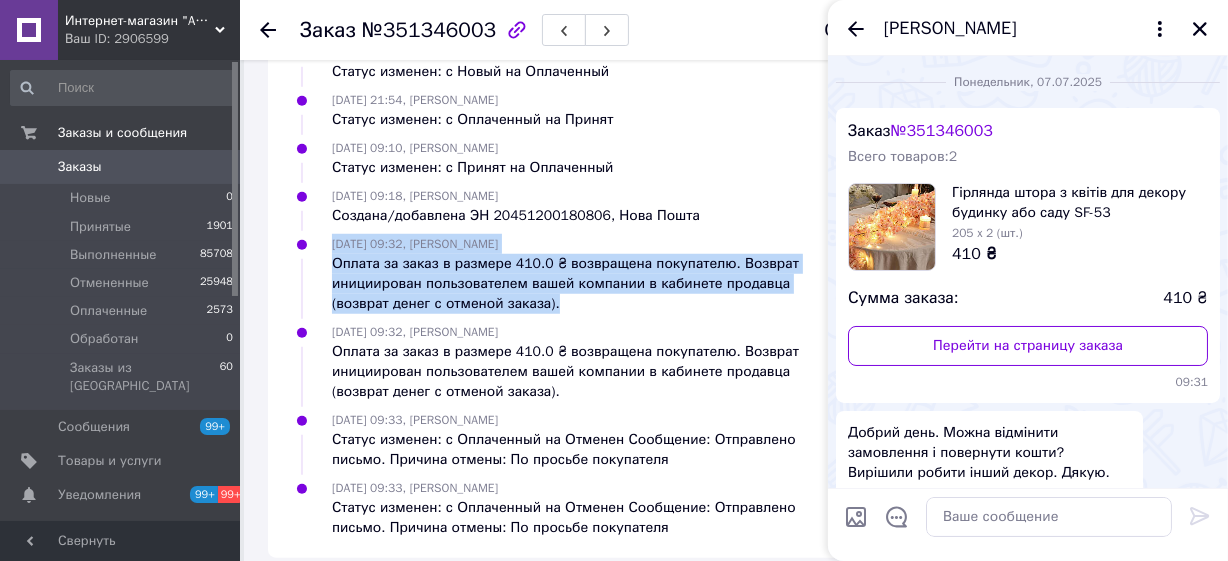 scroll, scrollTop: 274, scrollLeft: 0, axis: vertical 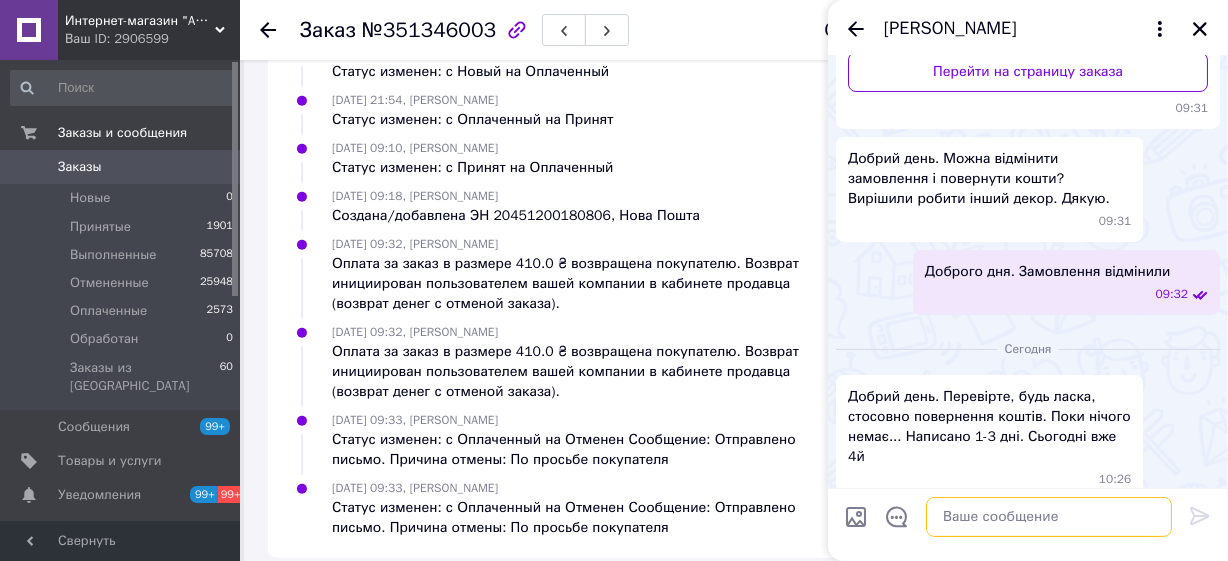 click at bounding box center [1049, 517] 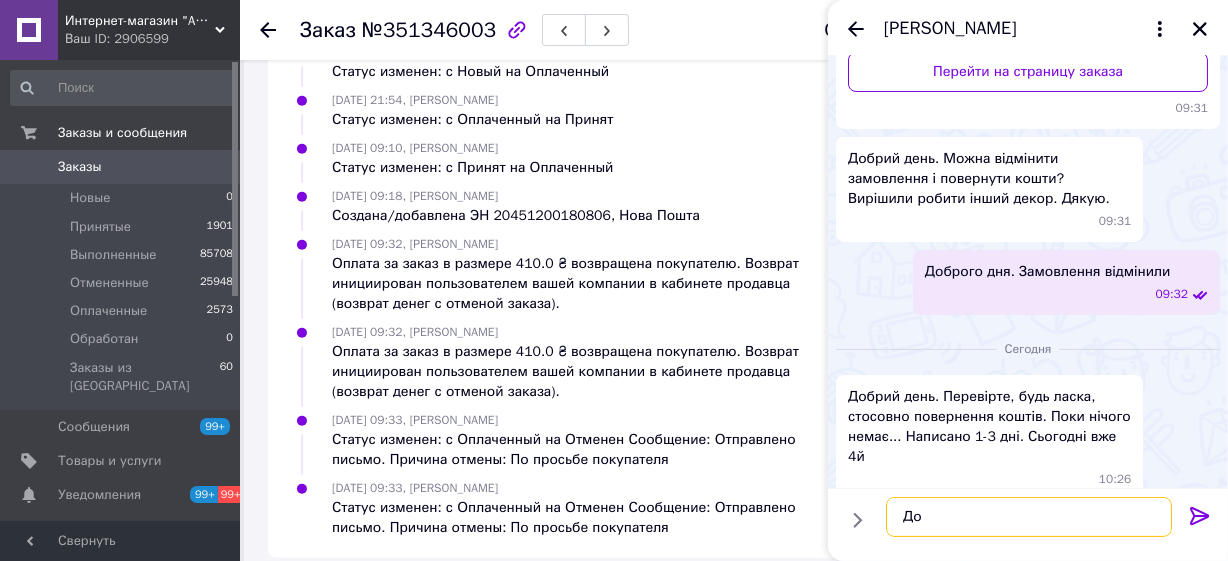 type on "Д" 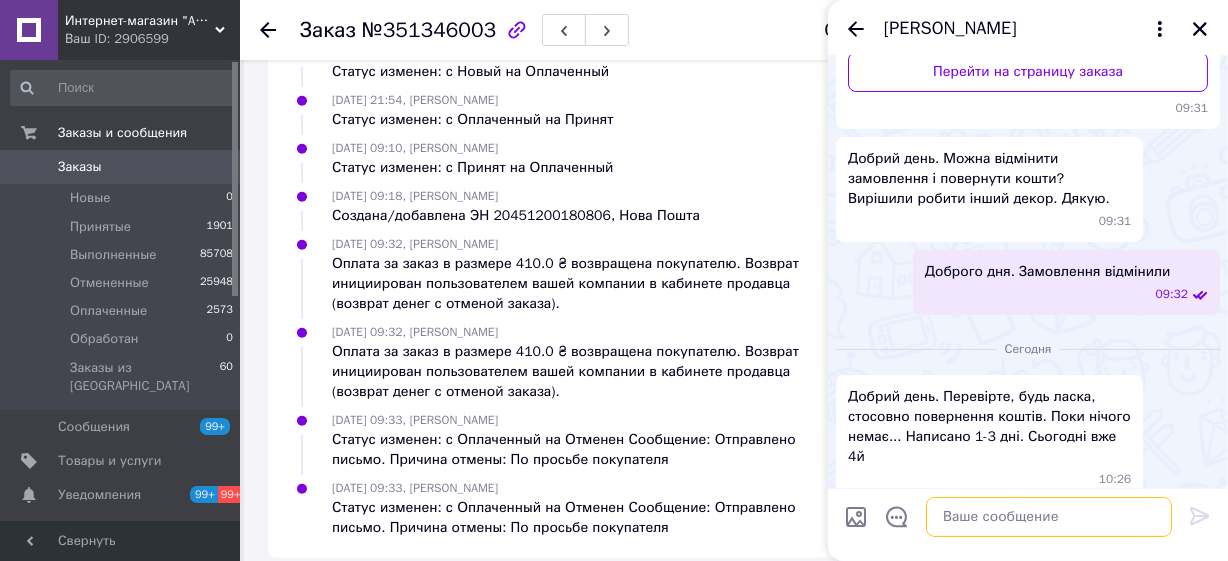 paste on "[DATE] 09:32, [PERSON_NAME]
Оплата за заказ в размере 410.0 ₴ возвращена покупателю. Возврат инициирован пользователем вашей компании в кабинете продавца (возврат денег с отменой заказа)." 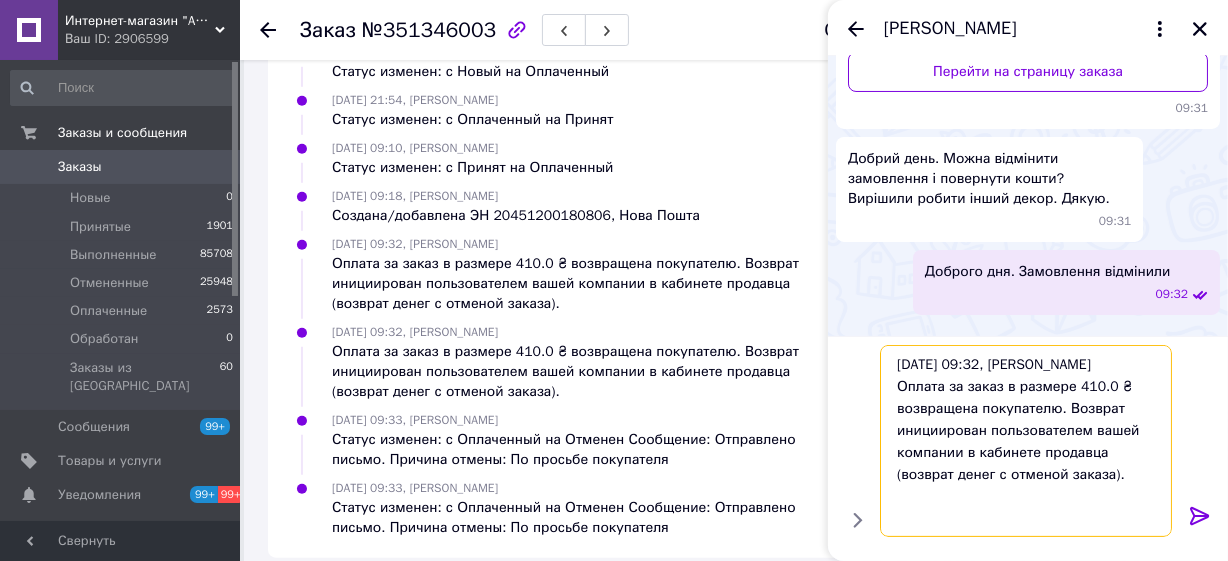 scroll, scrollTop: 0, scrollLeft: 0, axis: both 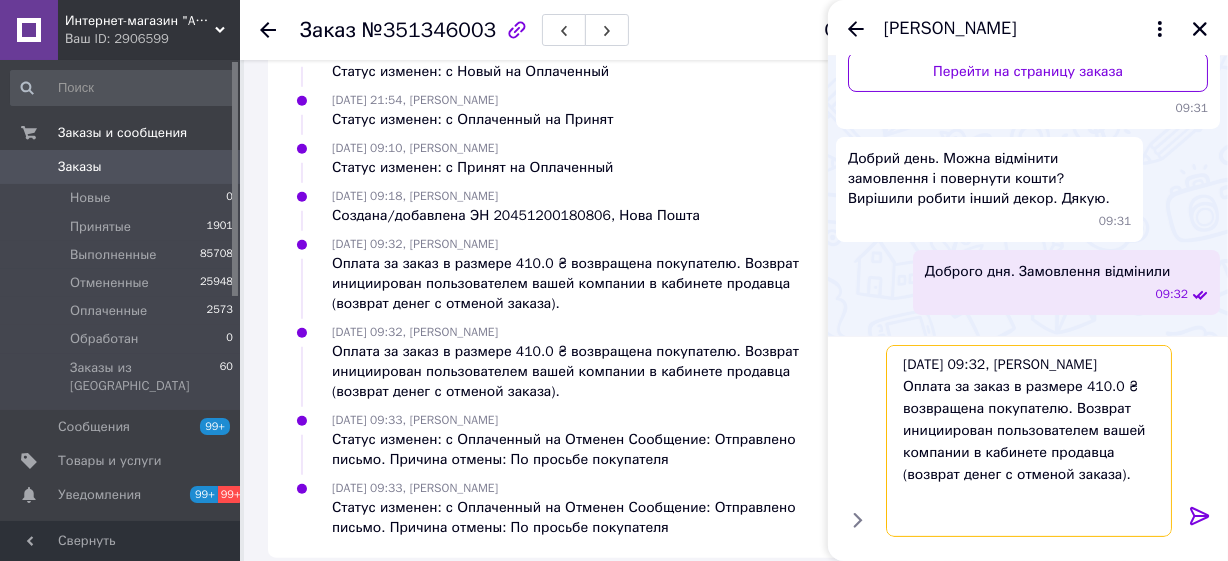 drag, startPoint x: 1009, startPoint y: 360, endPoint x: 1198, endPoint y: 341, distance: 189.95262 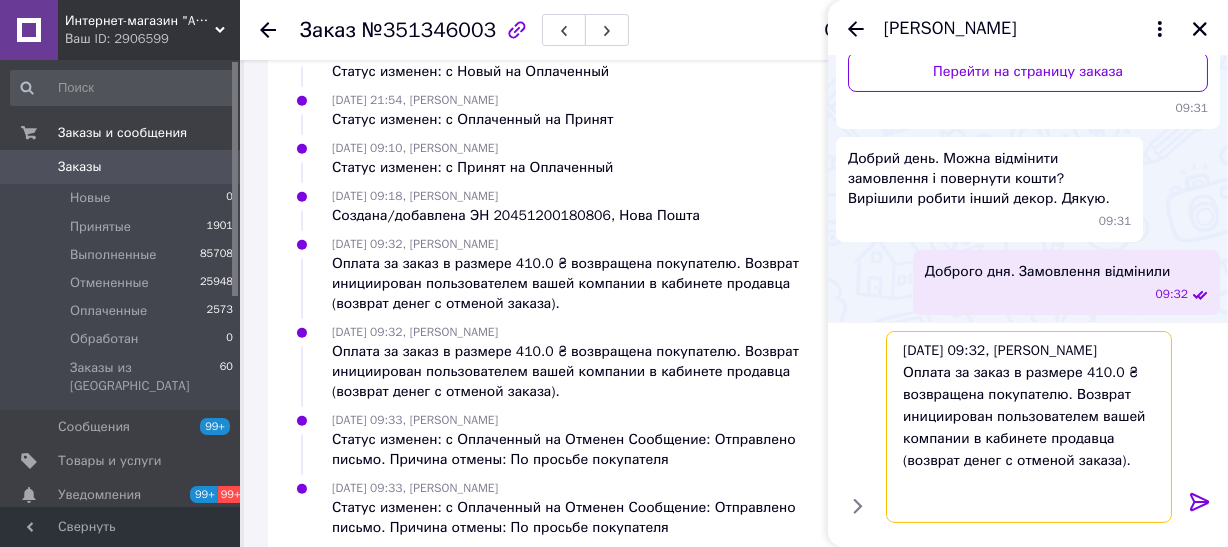 type on "[DATE] 09:32,
Оплата за заказ в размере 410.0 ₴ возвращена покупателю. Возврат инициирован пользователем вашей компании в кабинете продавца (возврат денег с отменой заказа)." 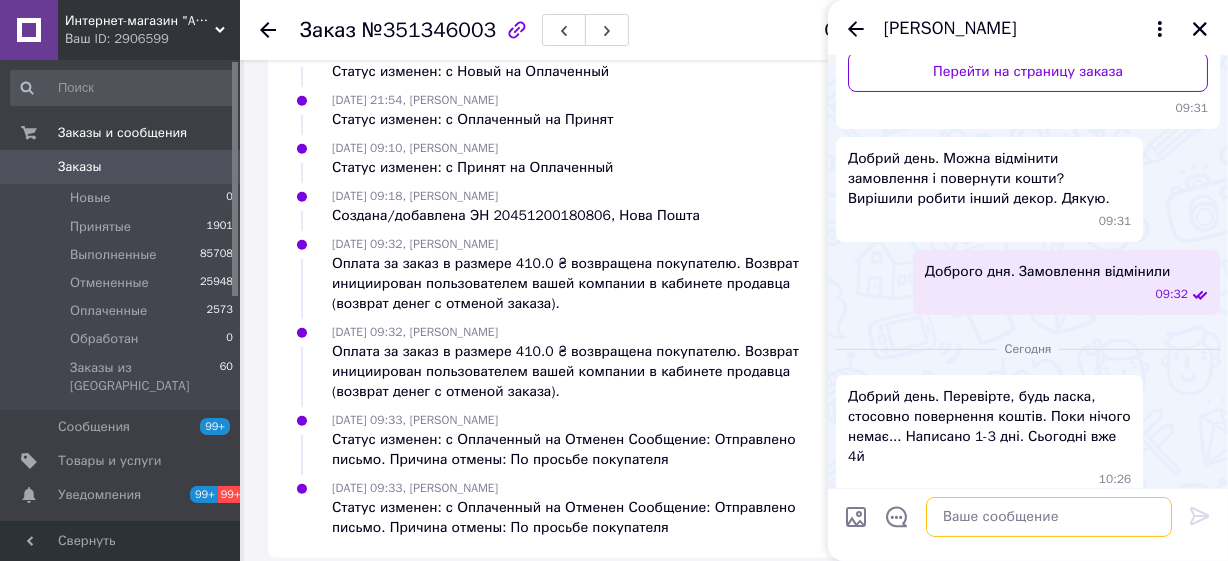 scroll, scrollTop: 447, scrollLeft: 0, axis: vertical 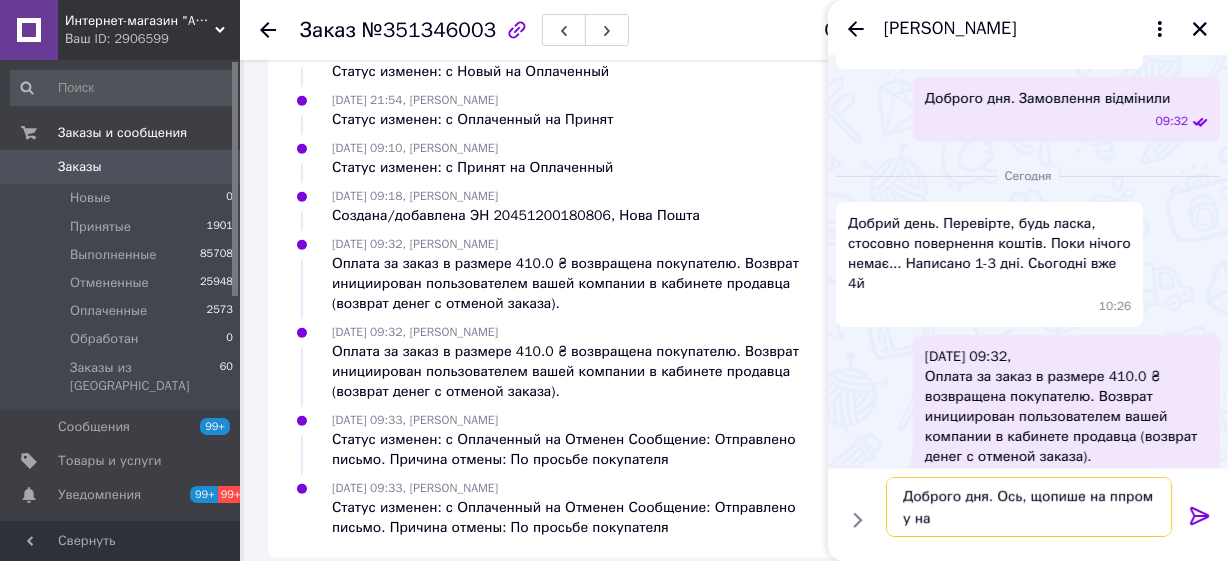 type on "Доброго дня. Ось, щопише на ппром у нас" 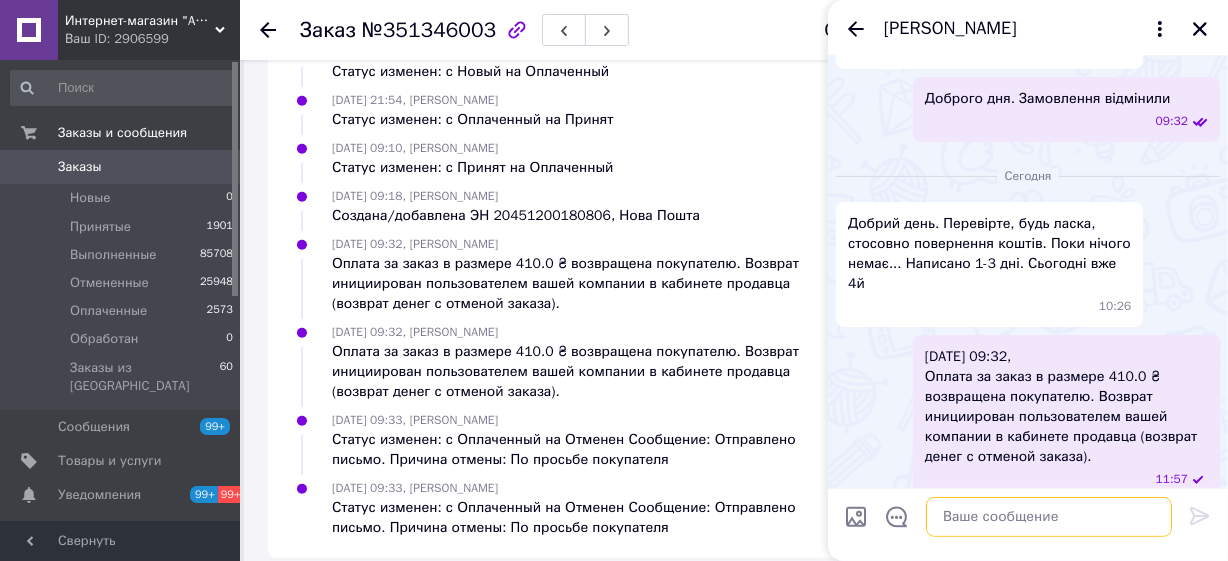 scroll, scrollTop: 520, scrollLeft: 0, axis: vertical 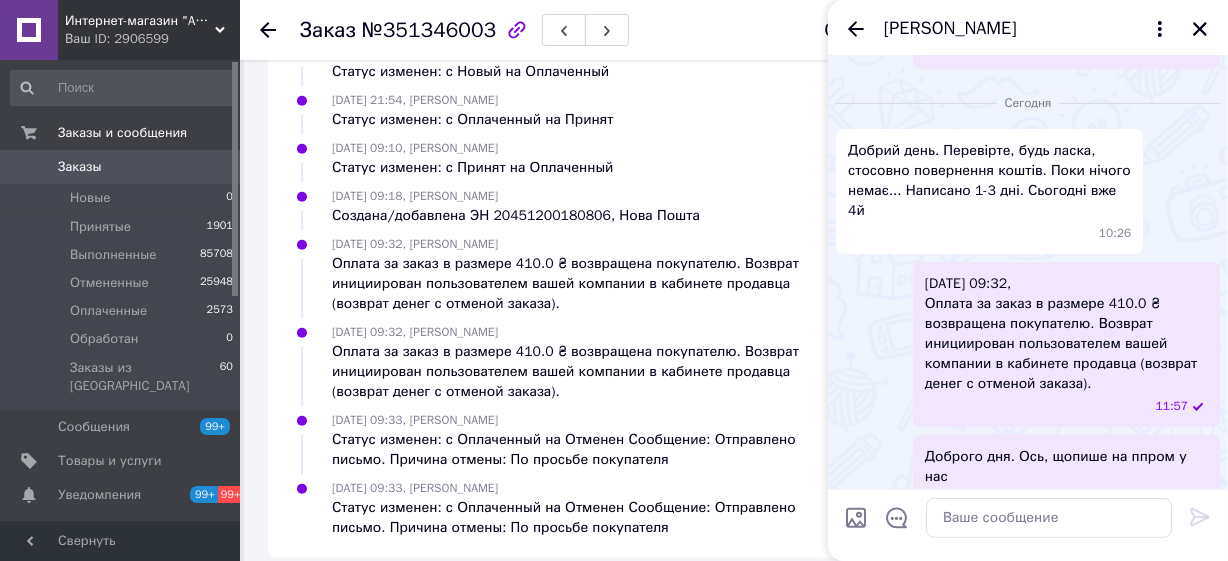 drag, startPoint x: 1139, startPoint y: 433, endPoint x: 1115, endPoint y: 444, distance: 26.400757 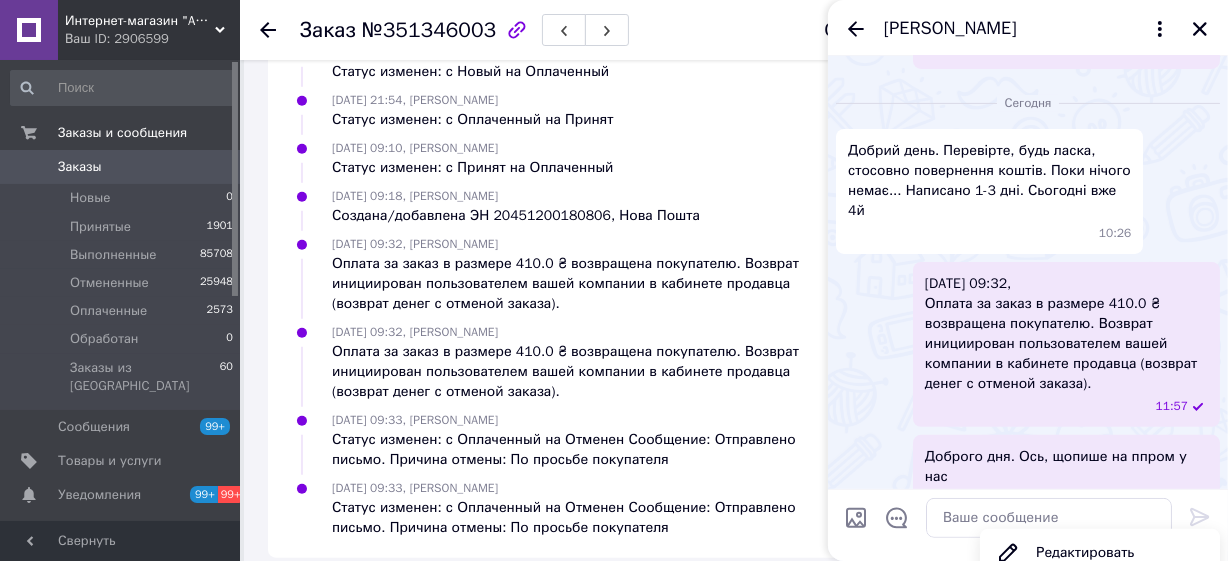 click on "Редактировать" at bounding box center (1100, 553) 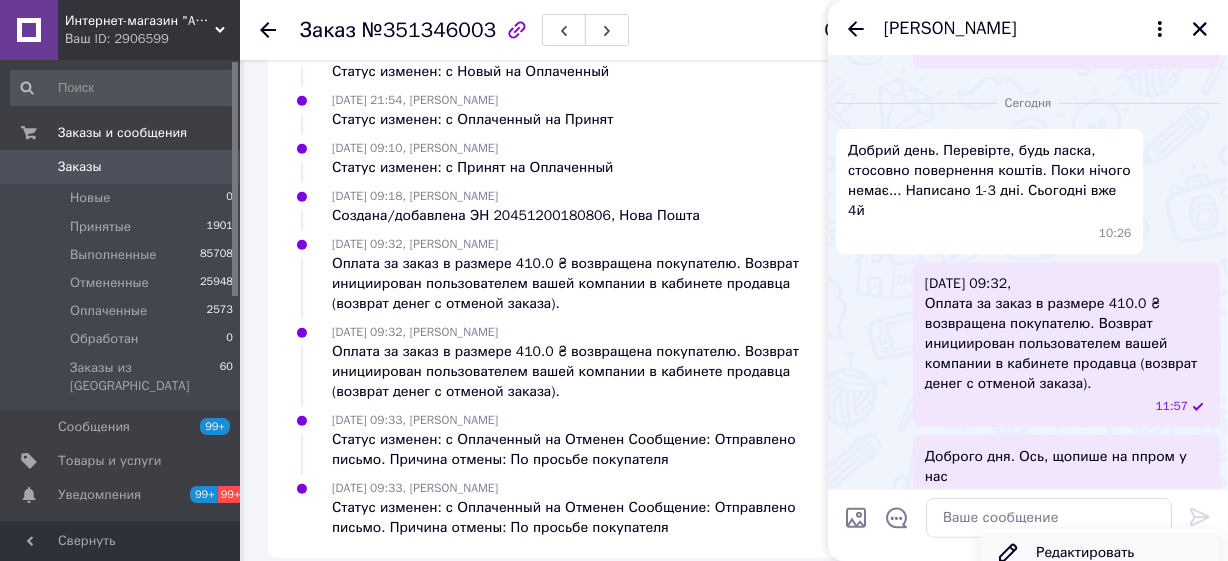 click on "Редактировать" at bounding box center [1100, 553] 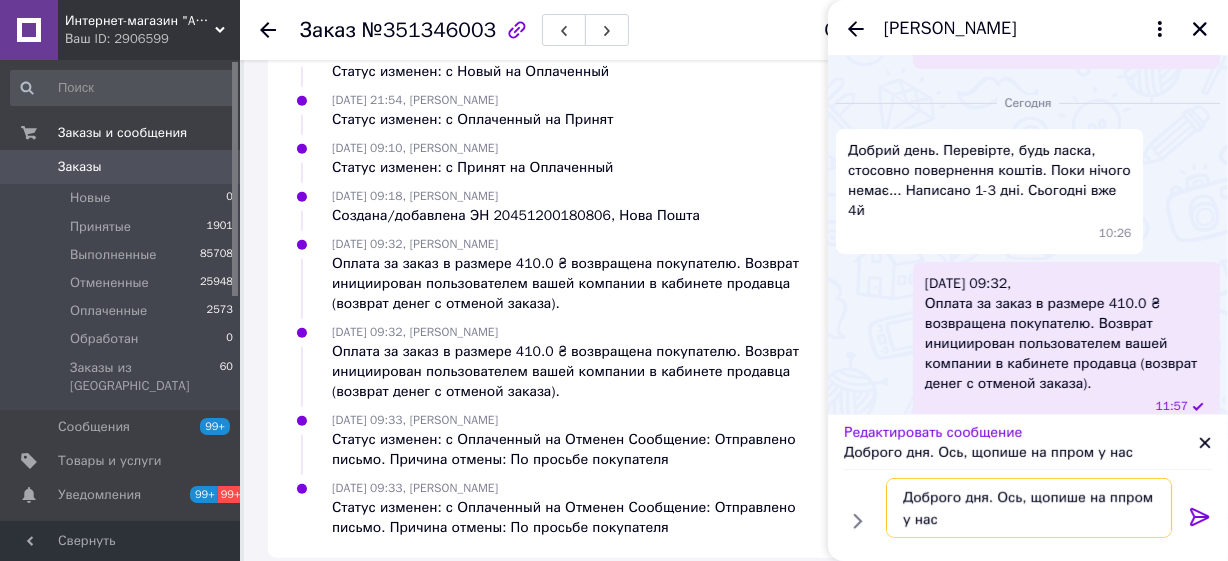 click on "Доброго дня. Ось, щопише на ппром у нас" at bounding box center (1029, 507) 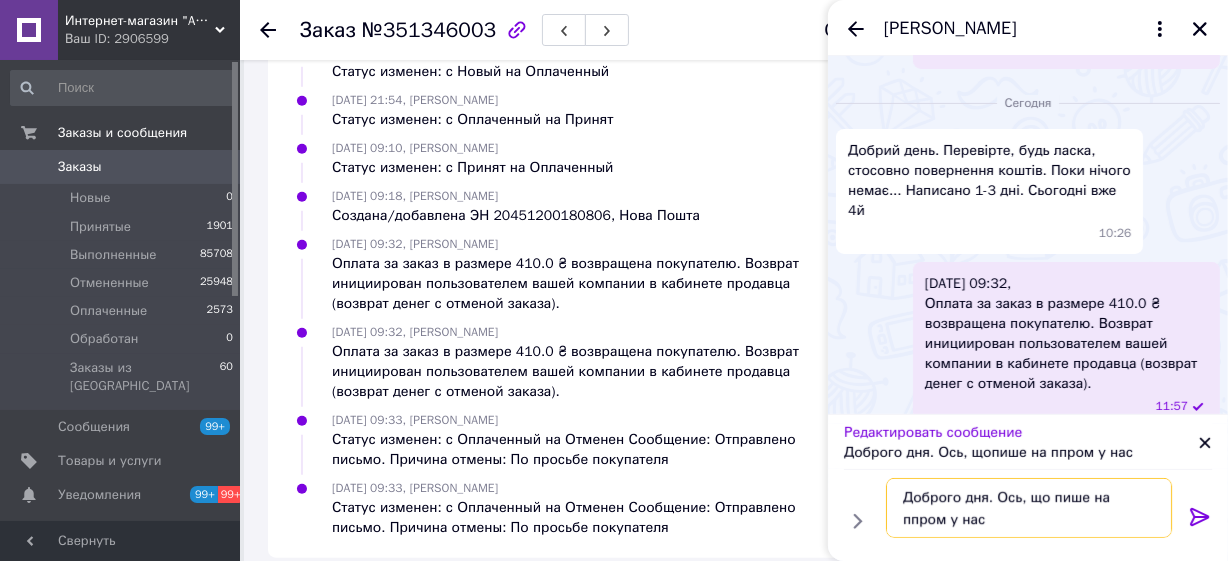 click on "Доброго дня. Ось, що пише на ппром у нас" at bounding box center [1029, 507] 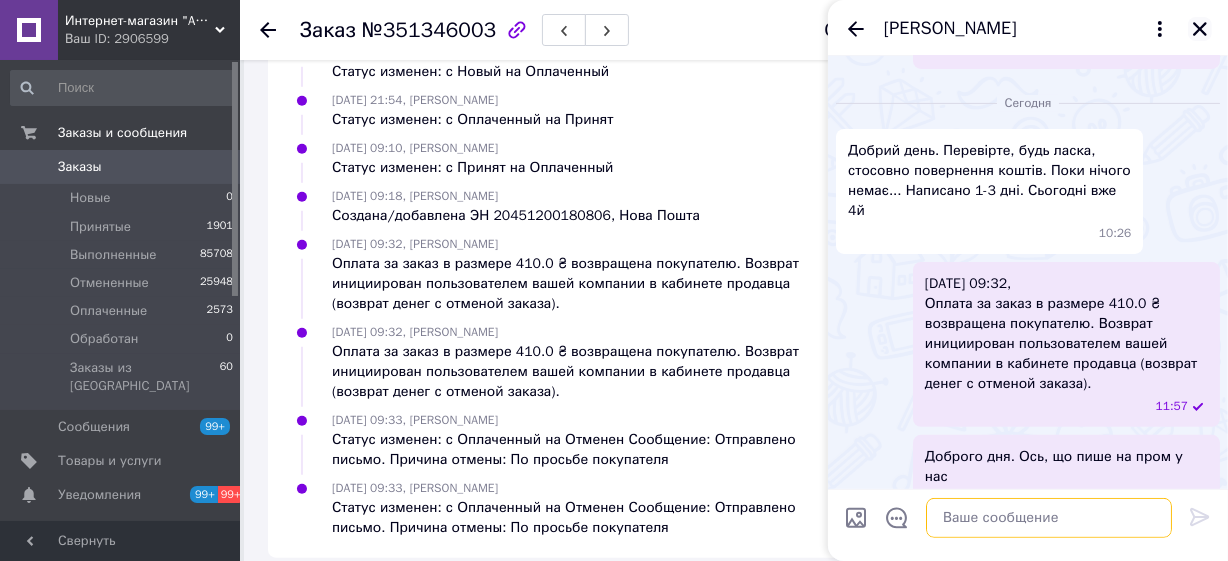 type 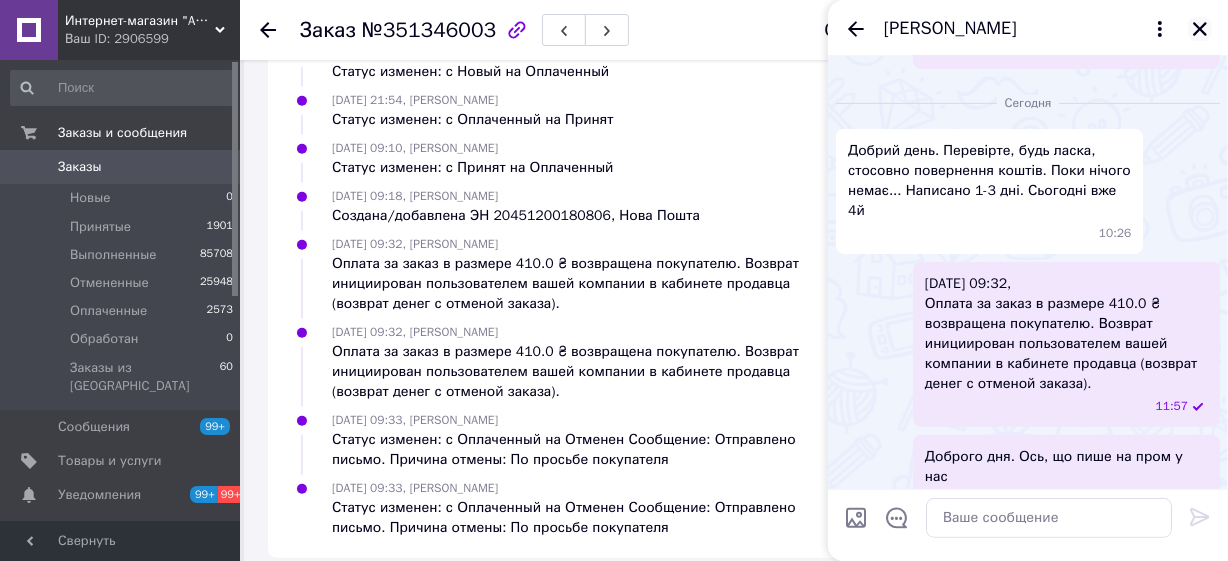 click 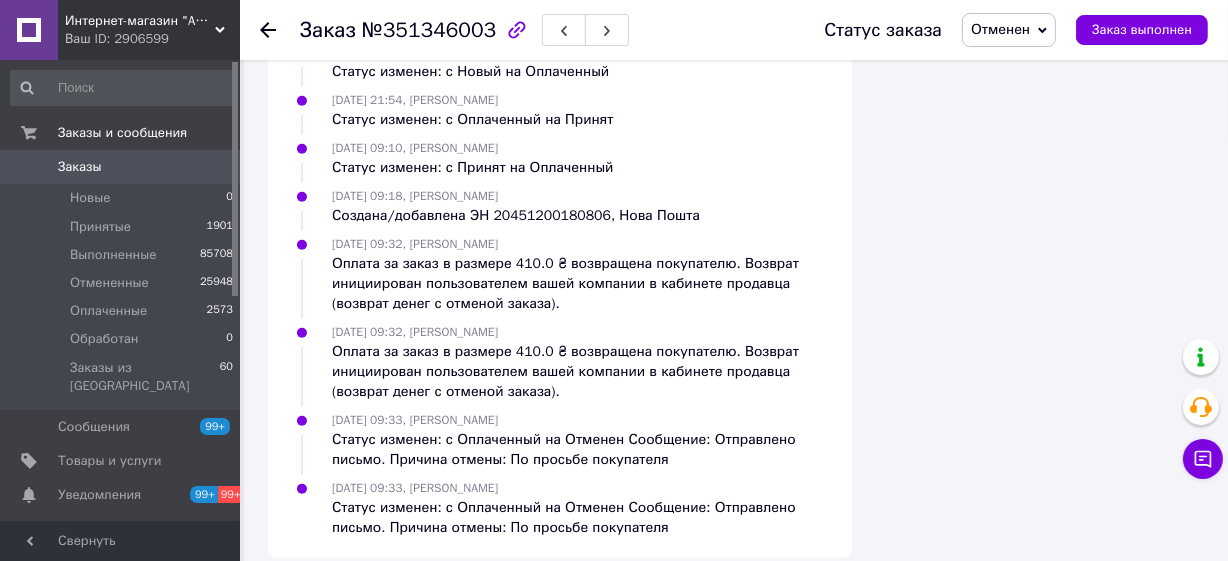 click on "Заказы" at bounding box center [121, 167] 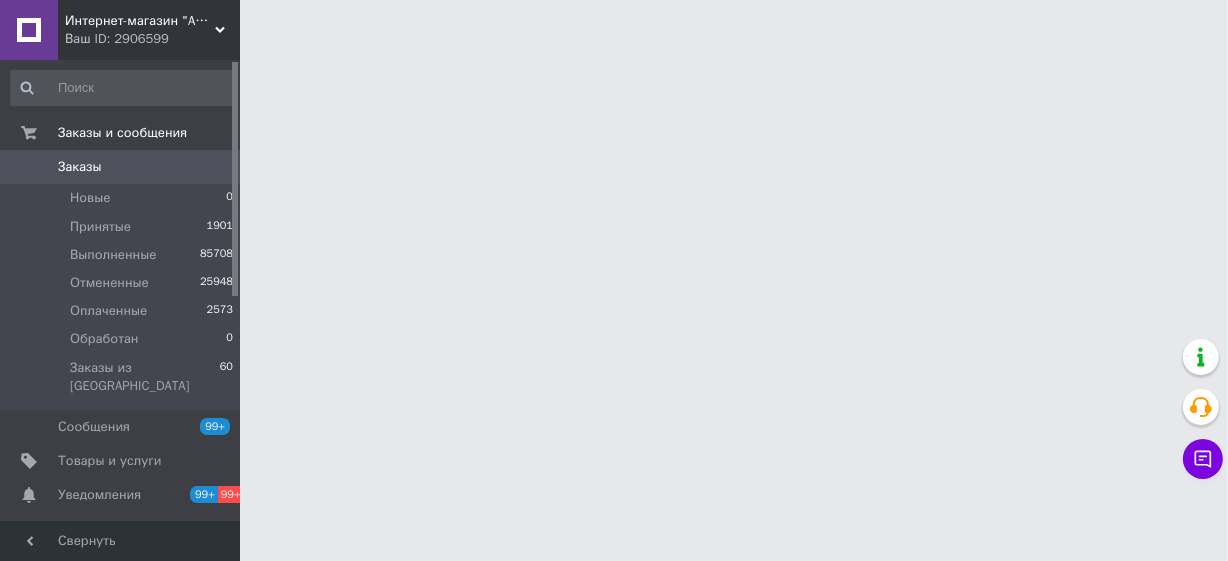 scroll, scrollTop: 0, scrollLeft: 0, axis: both 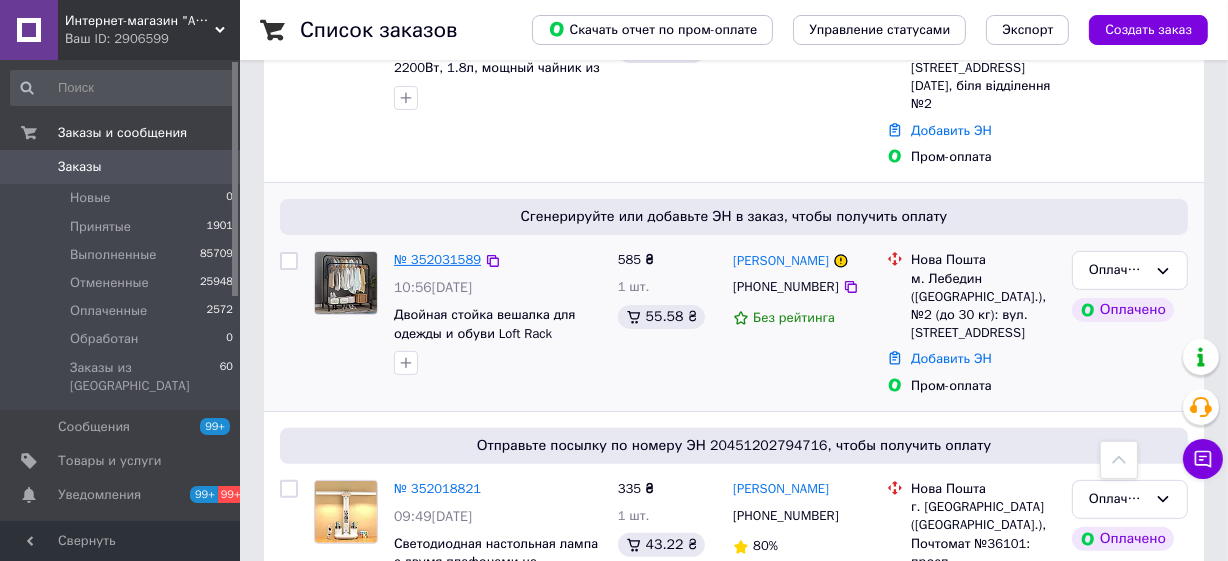 click on "№ 352031589" at bounding box center [437, 259] 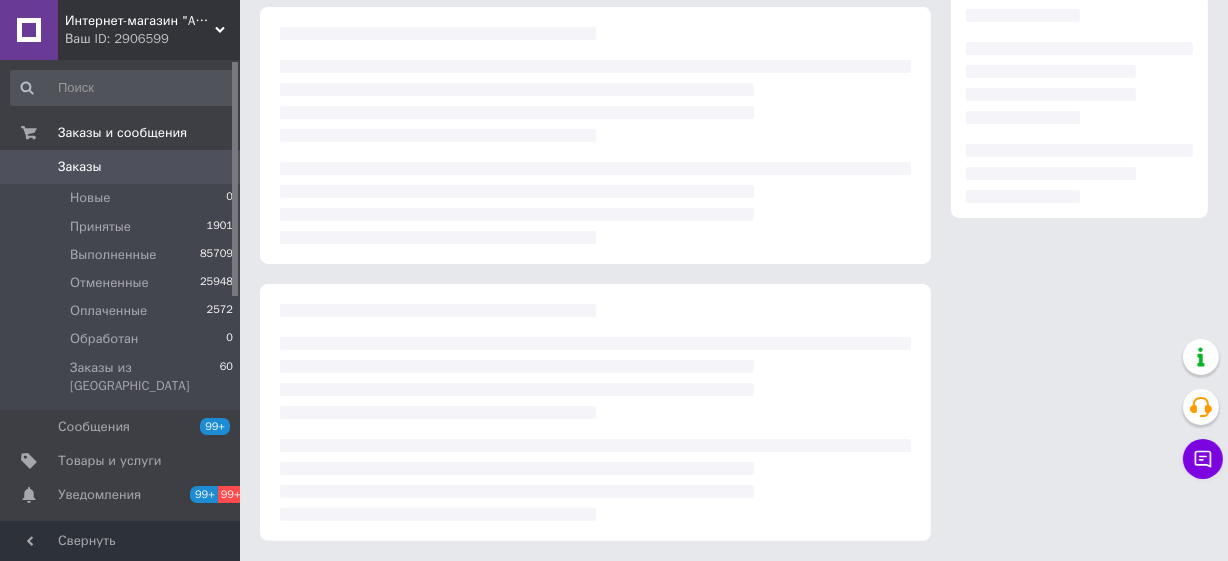 scroll, scrollTop: 0, scrollLeft: 0, axis: both 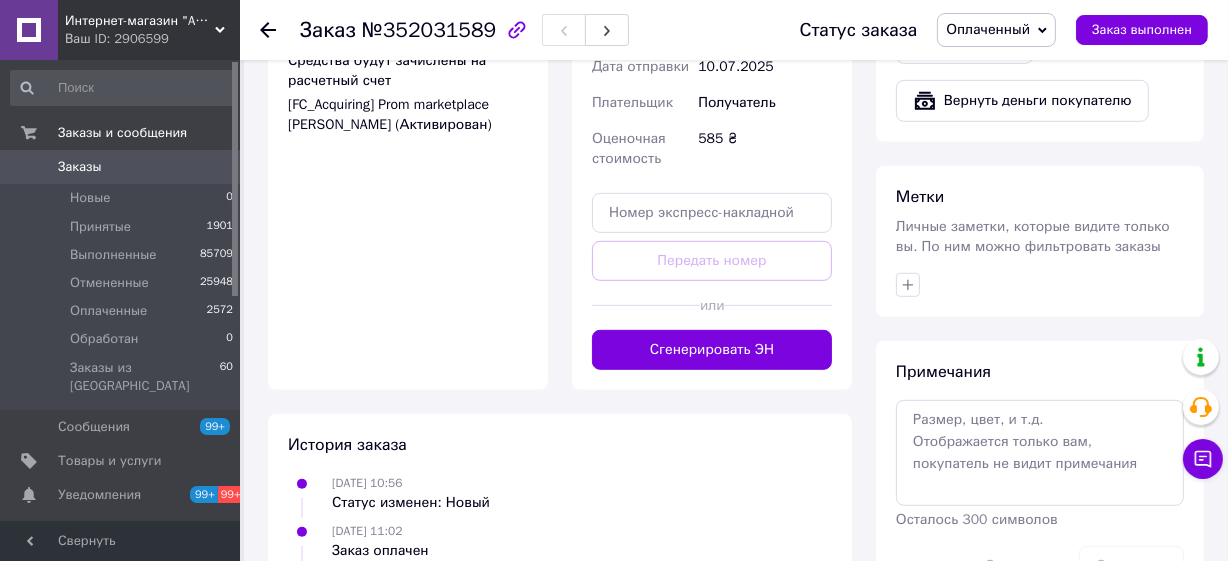 click on "Сгенерировать ЭН" at bounding box center [712, 350] 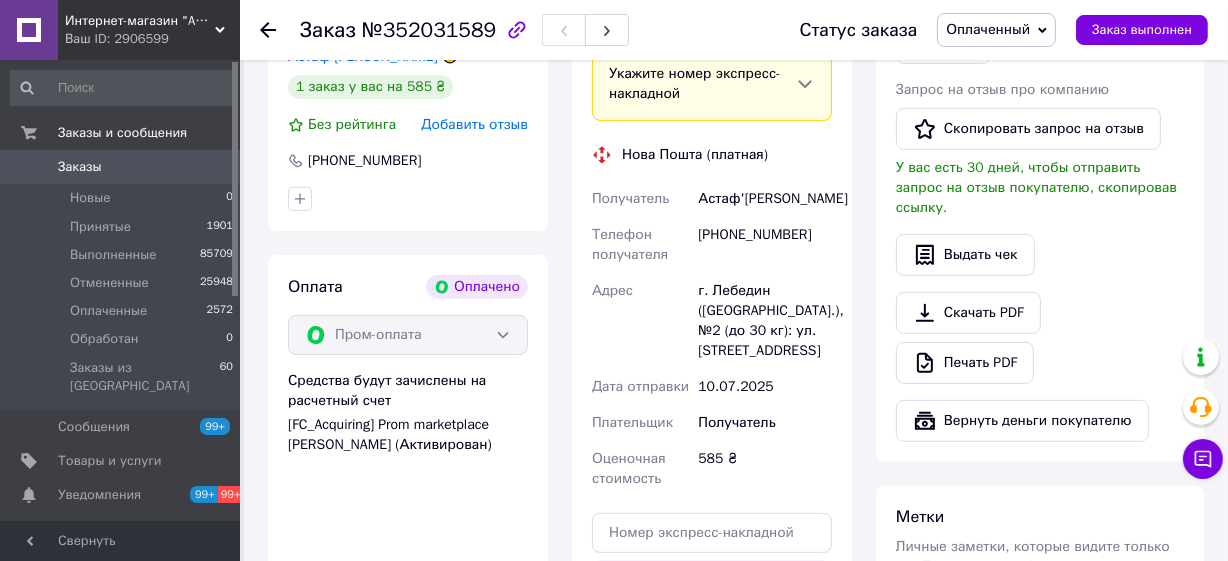 scroll, scrollTop: 454, scrollLeft: 0, axis: vertical 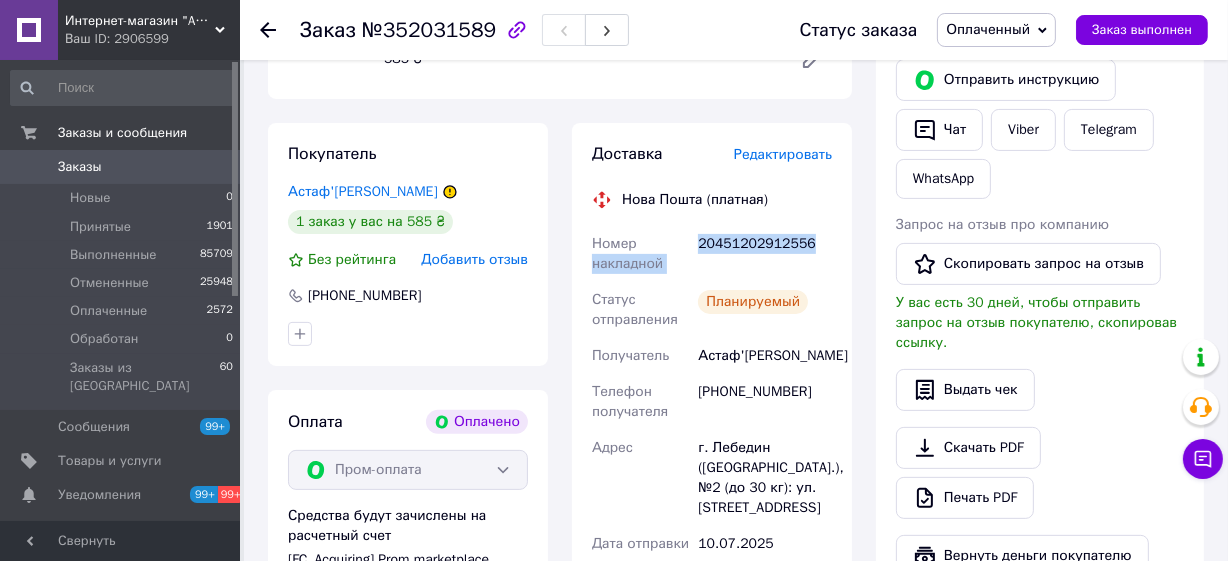 drag, startPoint x: 682, startPoint y: 253, endPoint x: 810, endPoint y: 251, distance: 128.01562 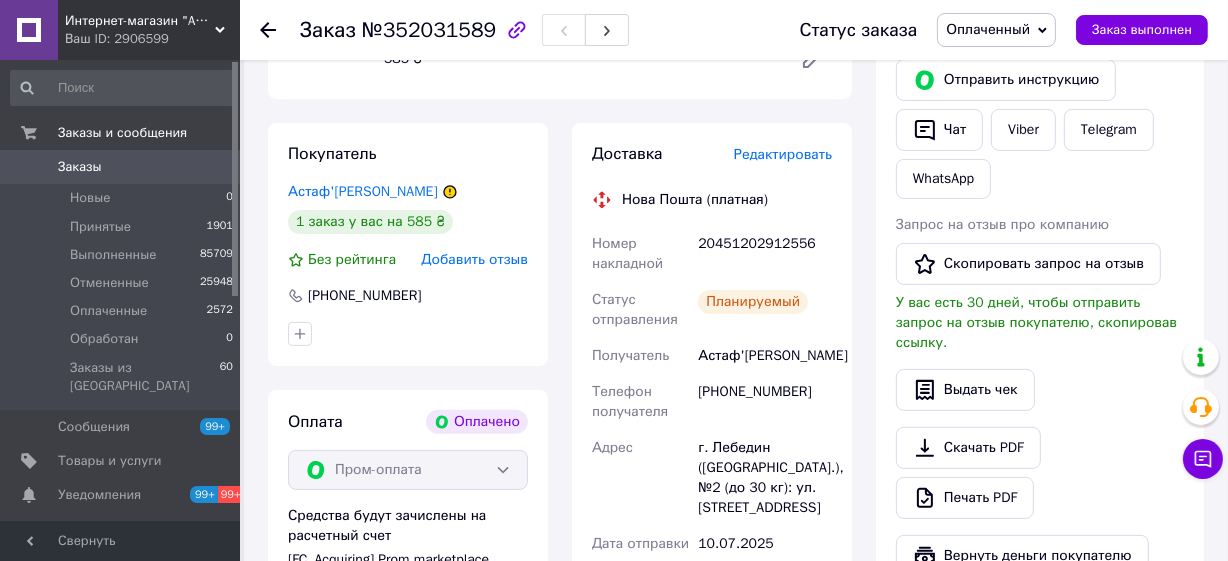 click on "Планируемый" at bounding box center [765, 310] 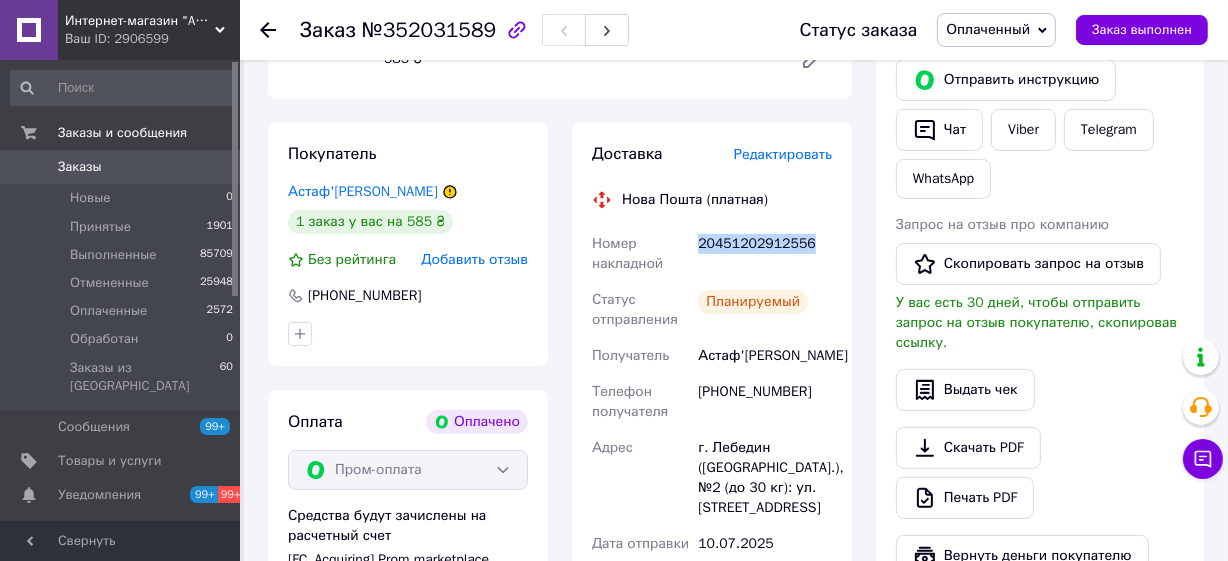 drag, startPoint x: 833, startPoint y: 260, endPoint x: 700, endPoint y: 257, distance: 133.03383 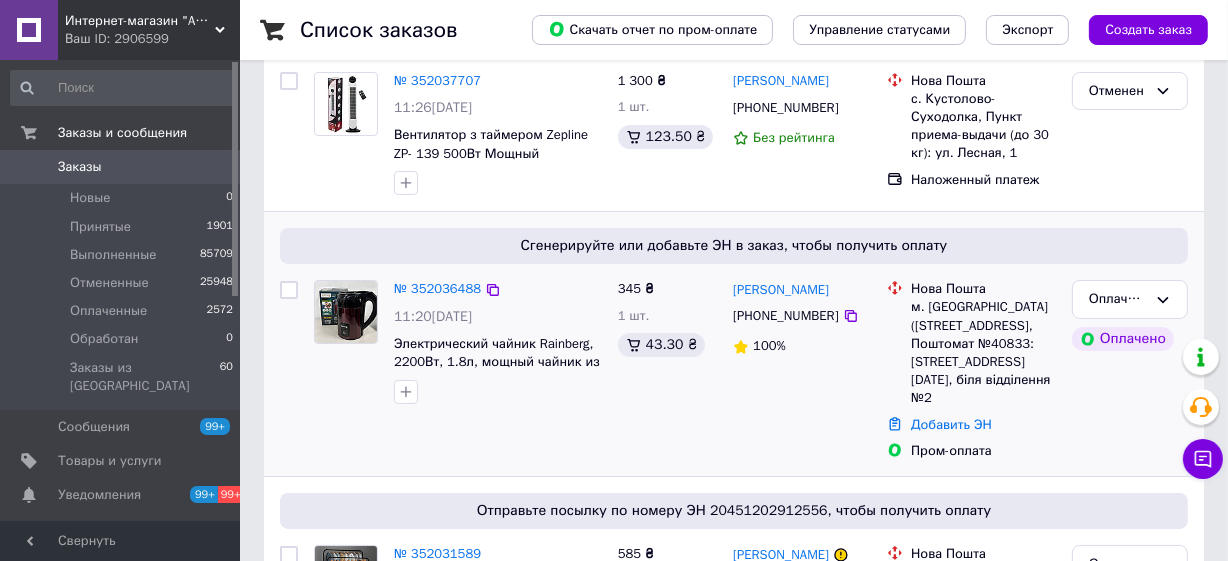 scroll, scrollTop: 302, scrollLeft: 0, axis: vertical 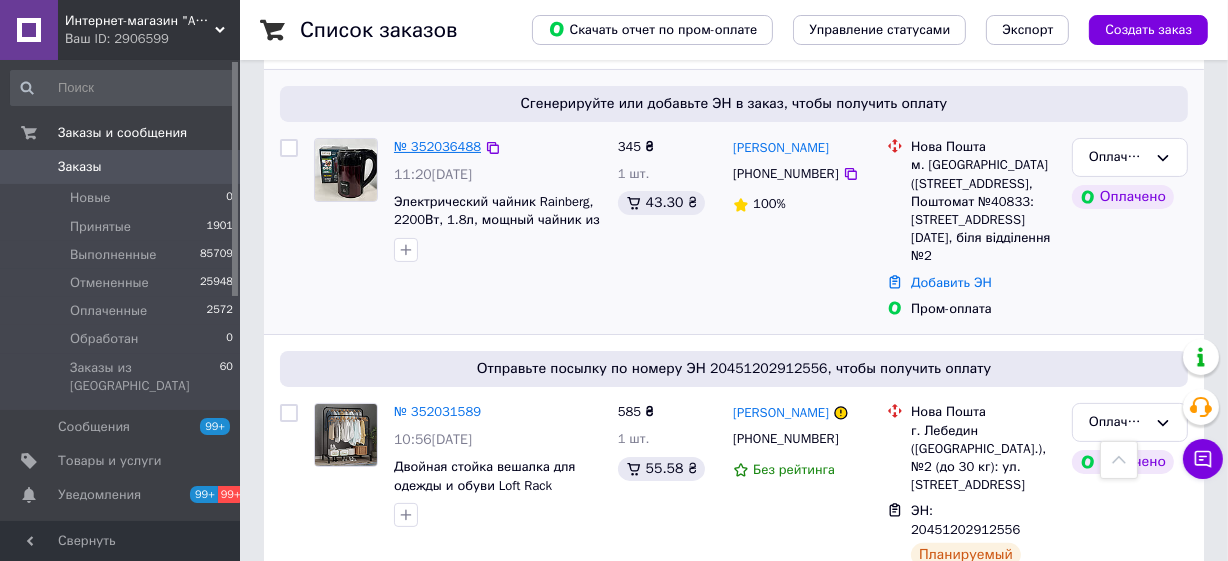 click on "№ 352036488" at bounding box center [437, 146] 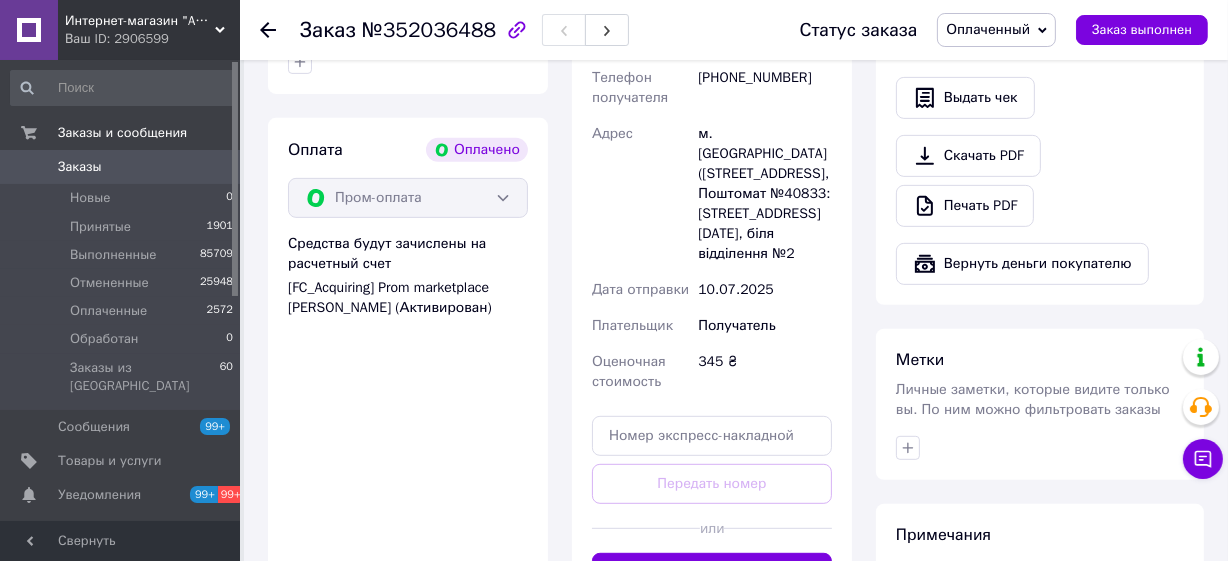 scroll, scrollTop: 921, scrollLeft: 0, axis: vertical 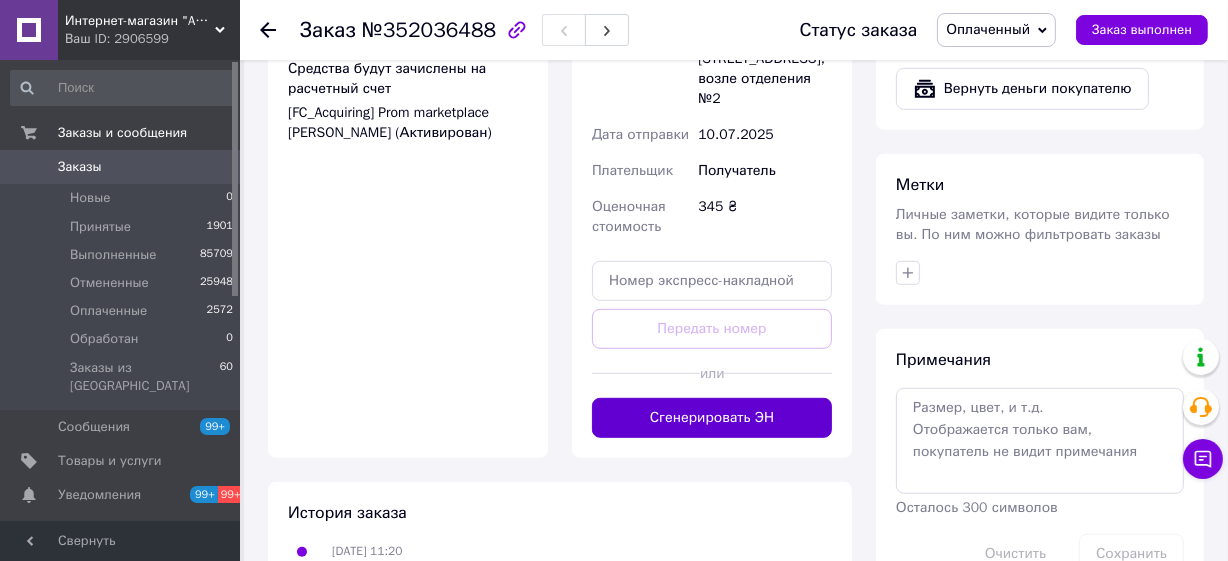 click on "Сгенерировать ЭН" at bounding box center (712, 418) 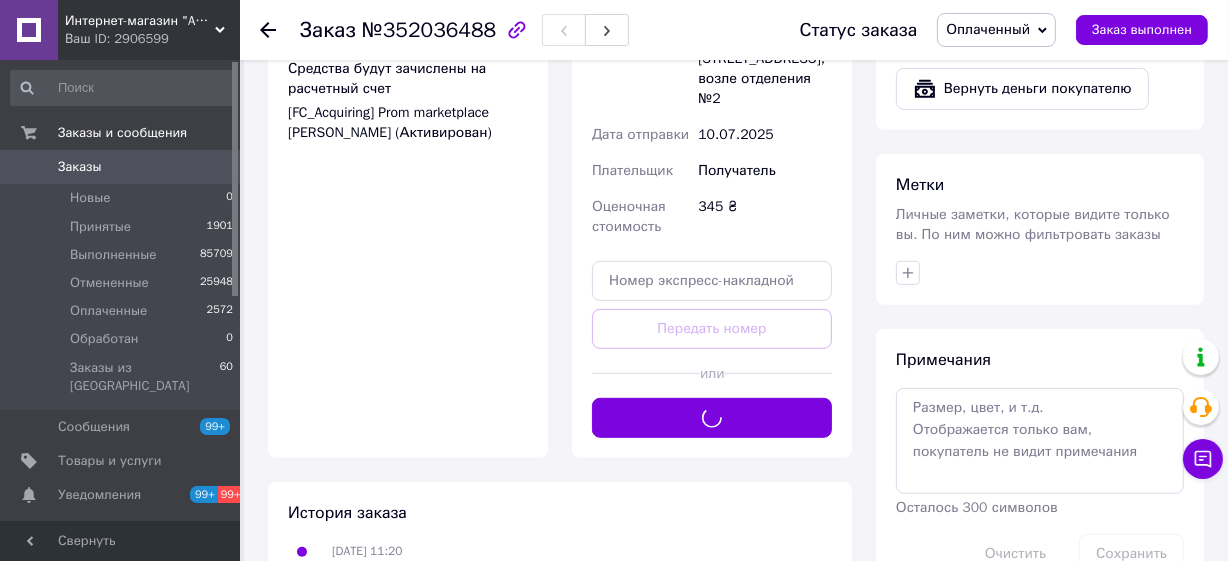 scroll, scrollTop: 619, scrollLeft: 0, axis: vertical 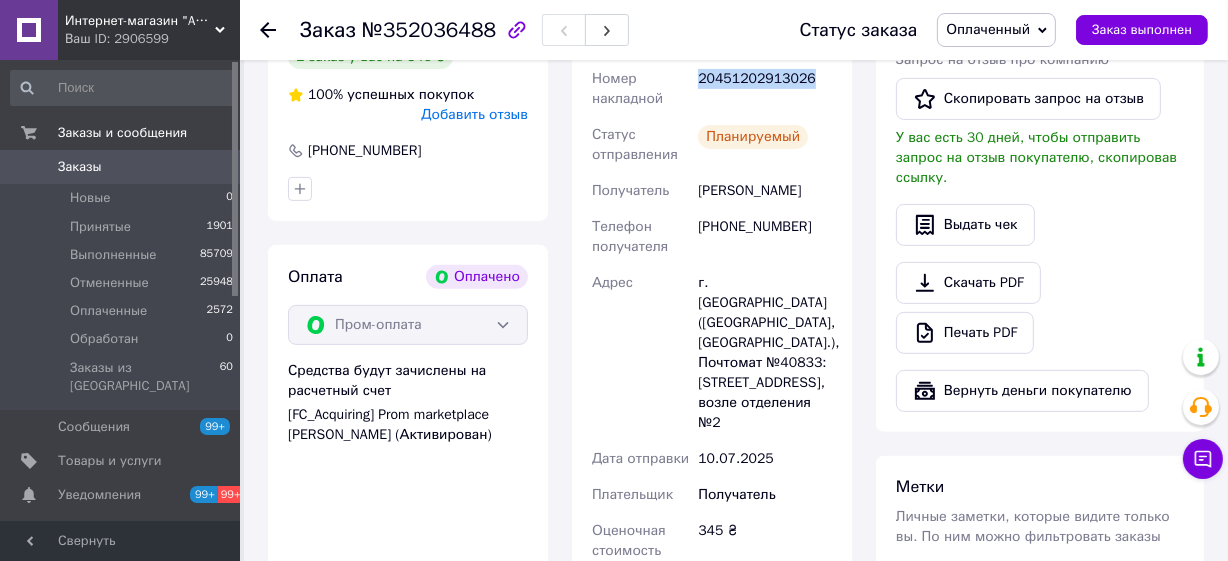 drag, startPoint x: 688, startPoint y: 99, endPoint x: 805, endPoint y: 96, distance: 117.03845 